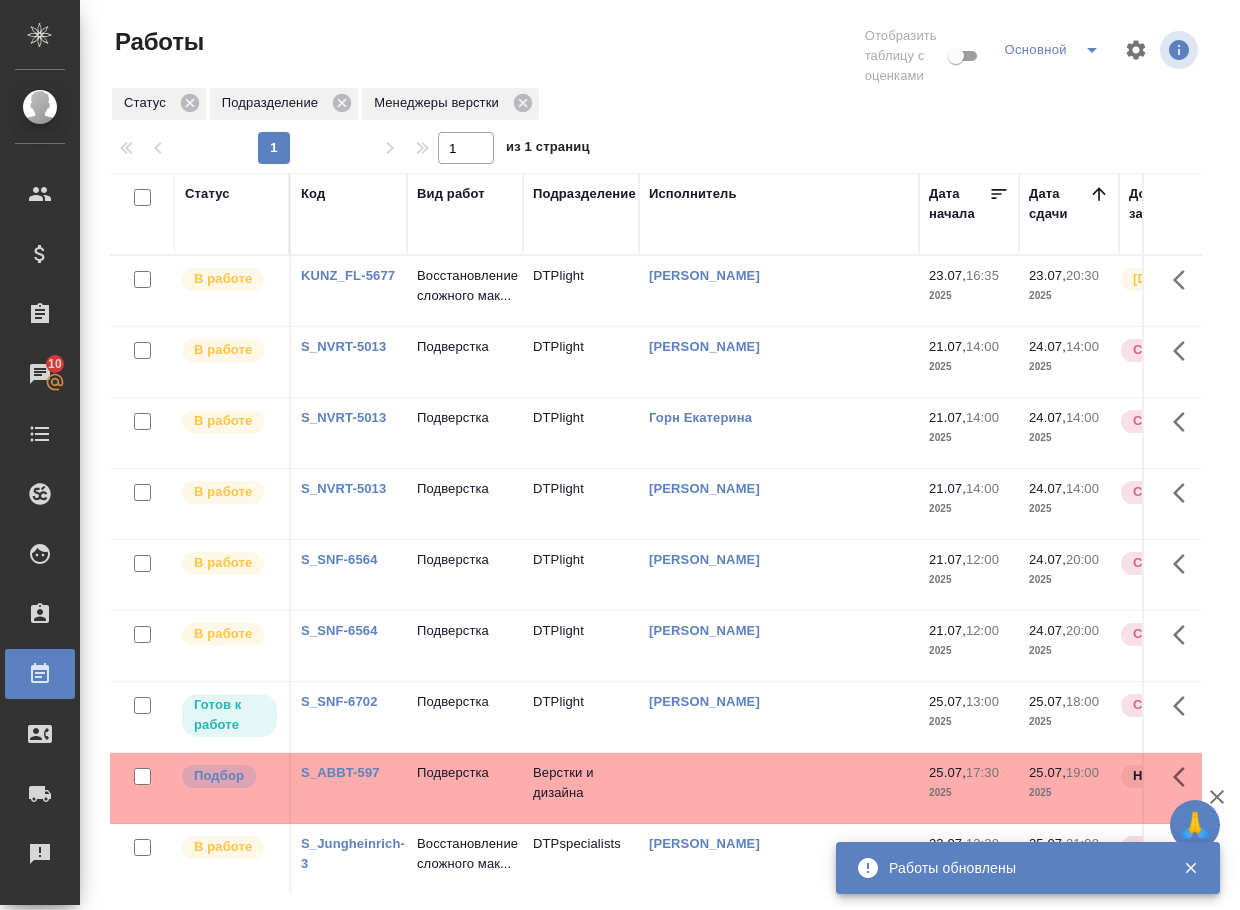 scroll, scrollTop: 0, scrollLeft: 0, axis: both 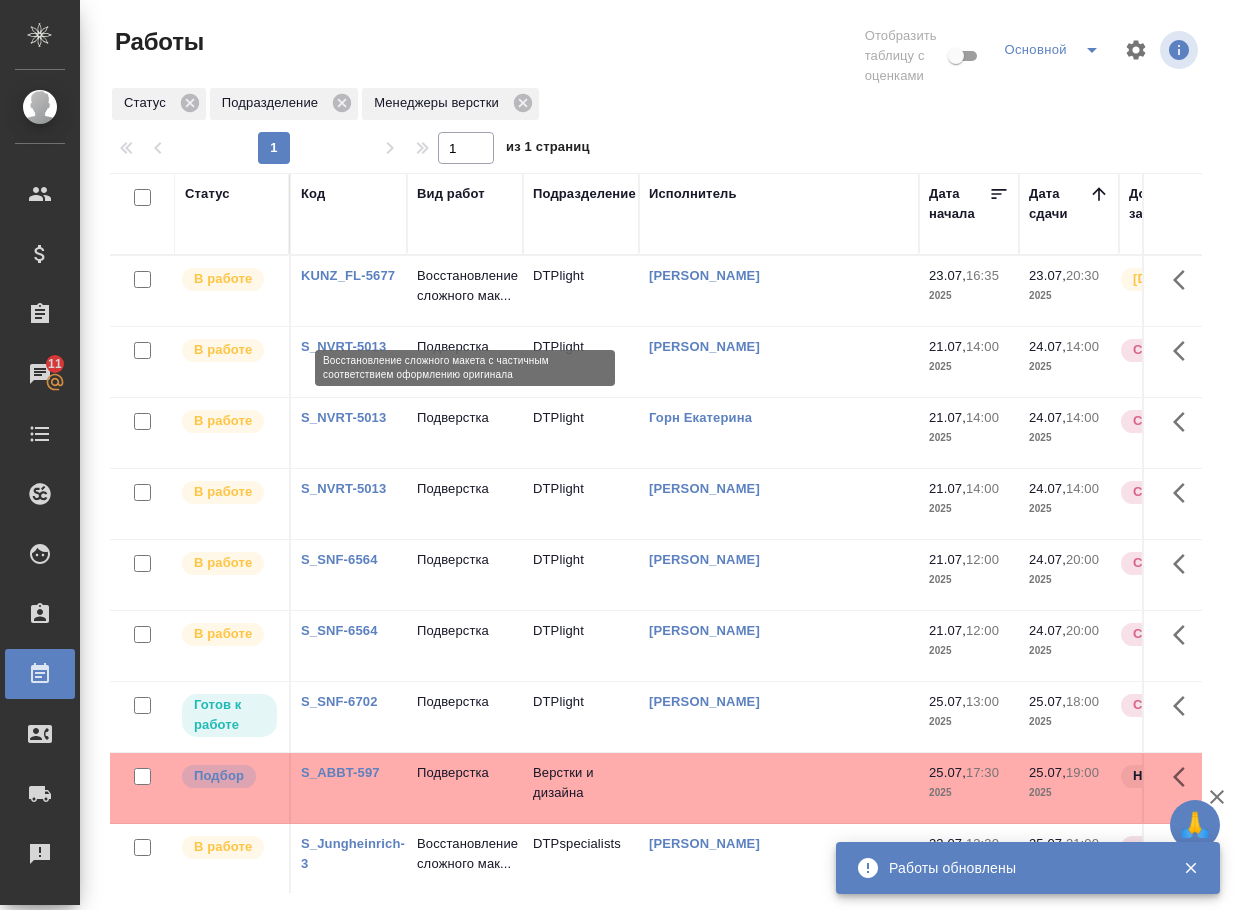 click on "Восстановление сложного мак..." at bounding box center (465, 286) 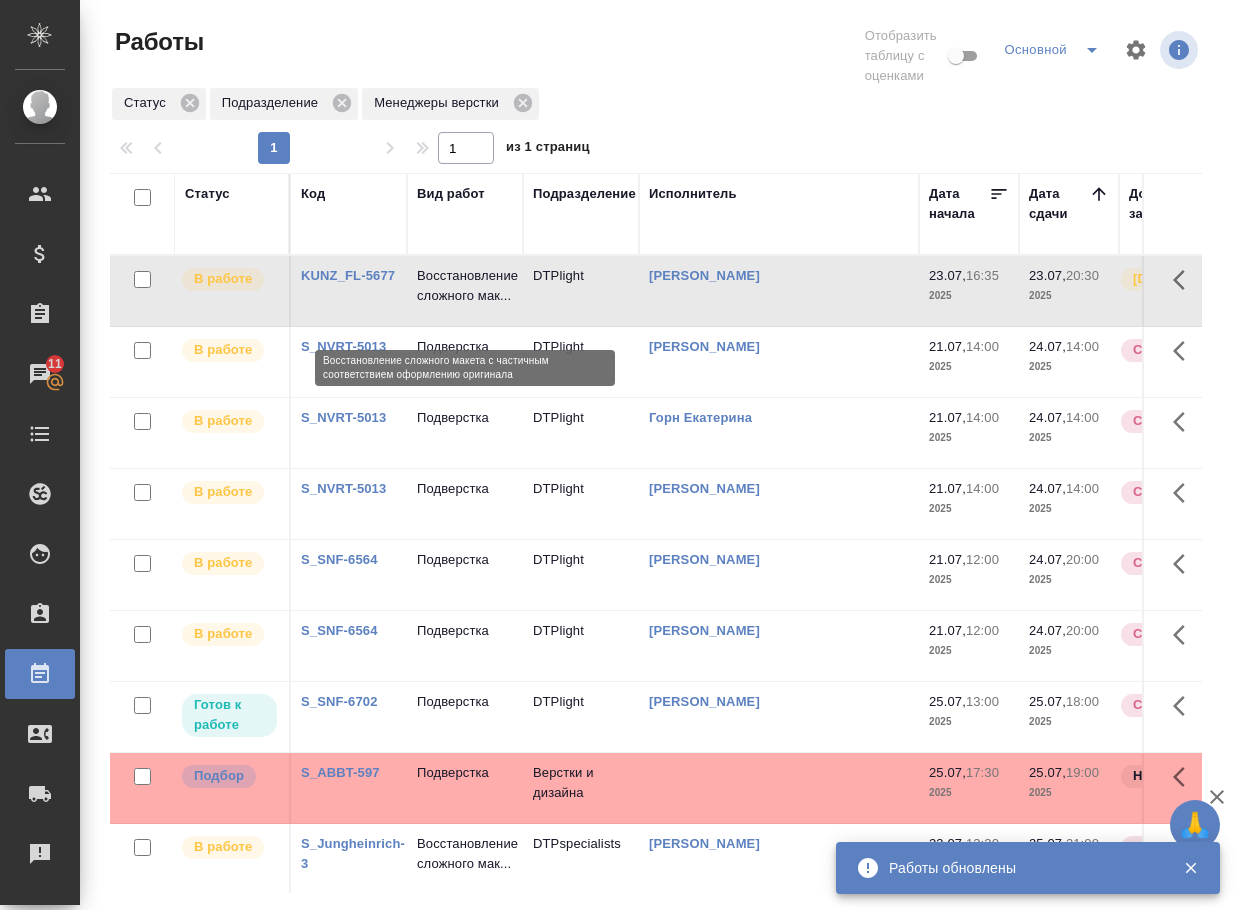 click on "Восстановление сложного мак..." at bounding box center (465, 286) 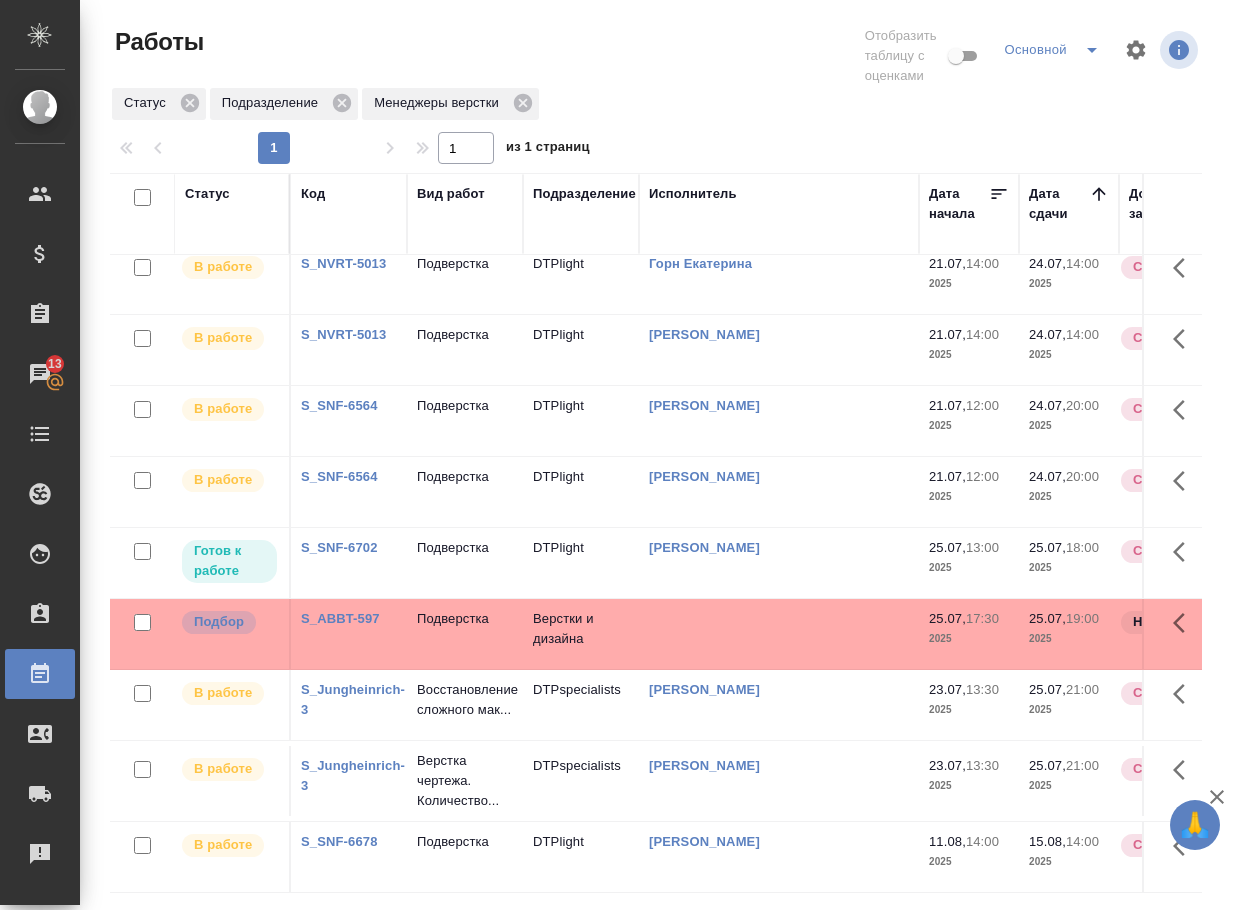 scroll, scrollTop: 228, scrollLeft: 0, axis: vertical 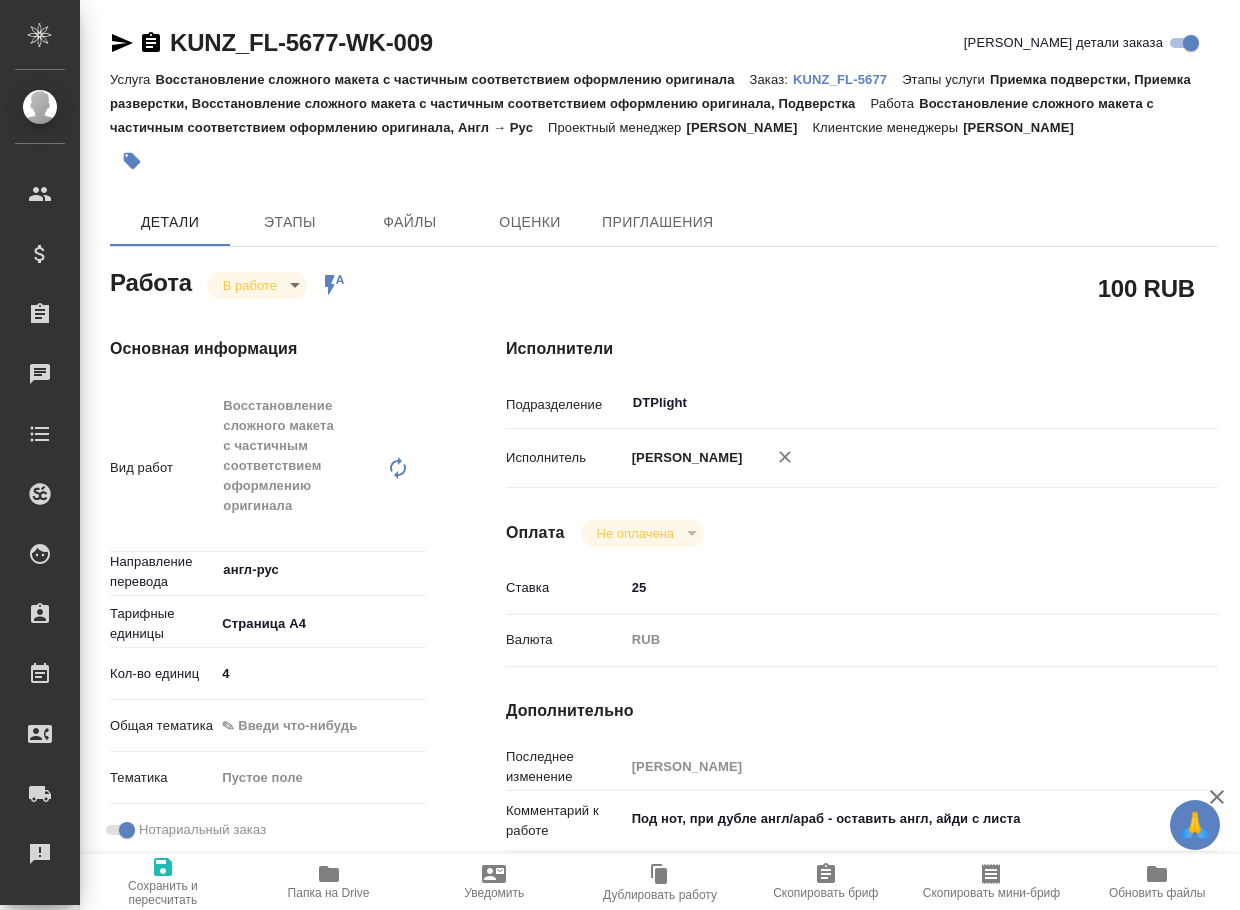 type on "x" 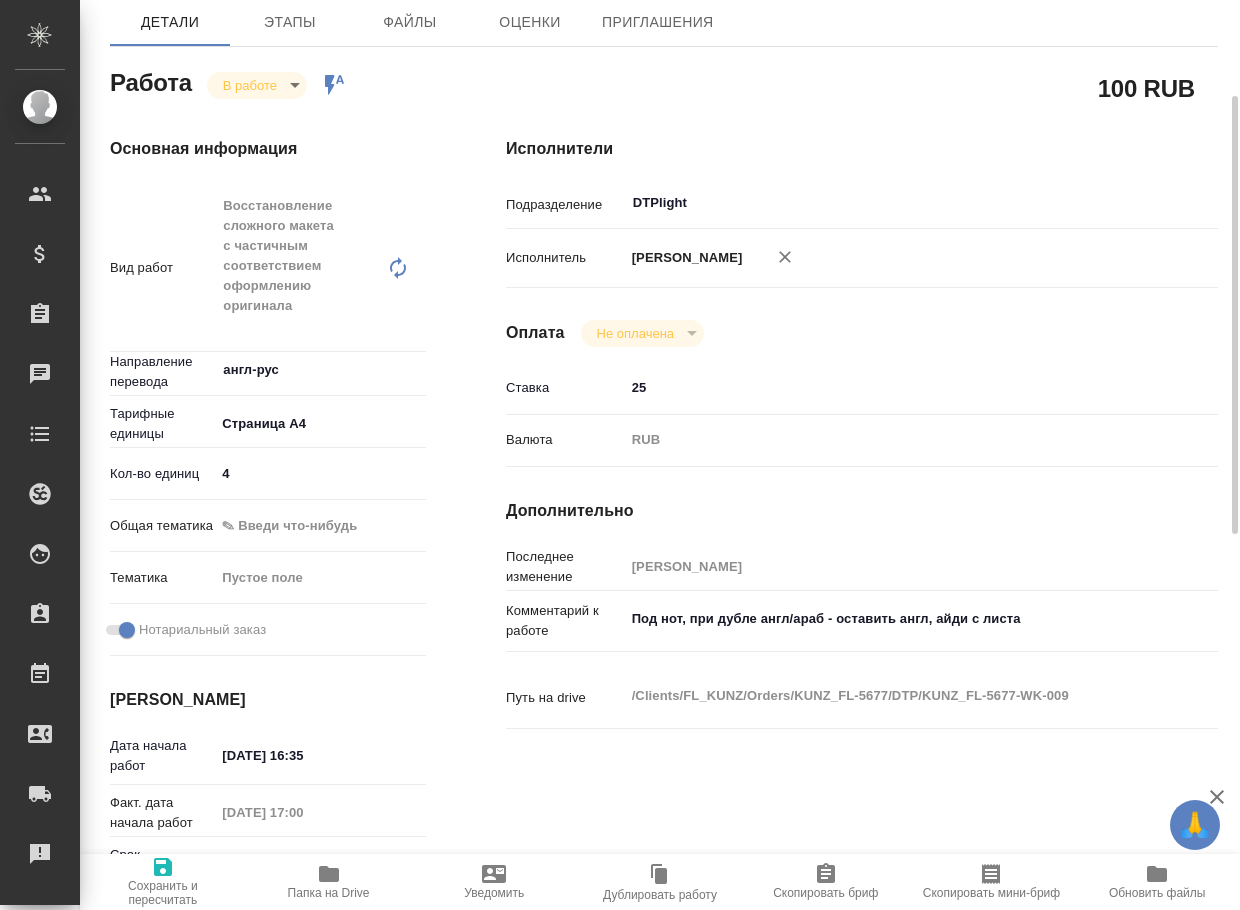 type on "x" 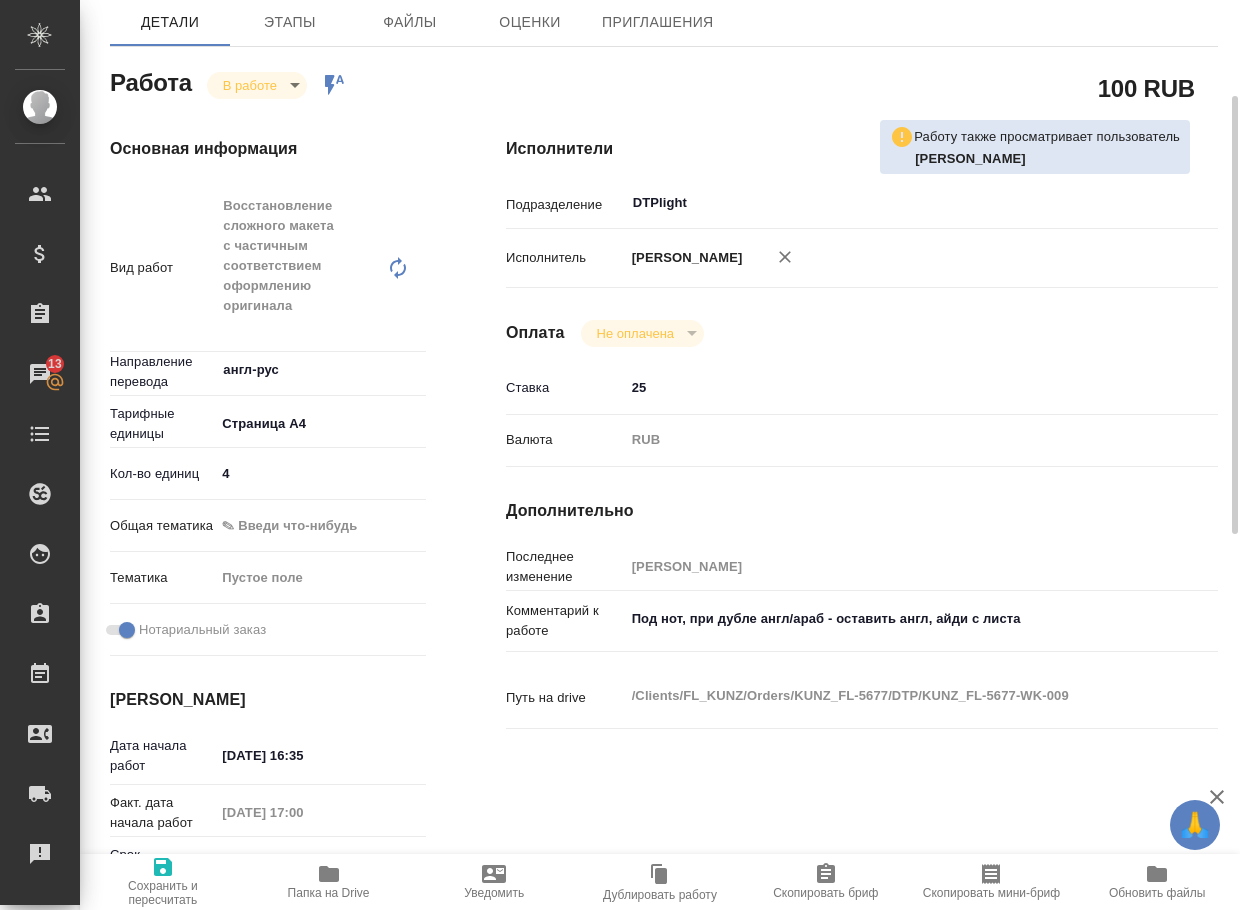 scroll, scrollTop: 0, scrollLeft: 0, axis: both 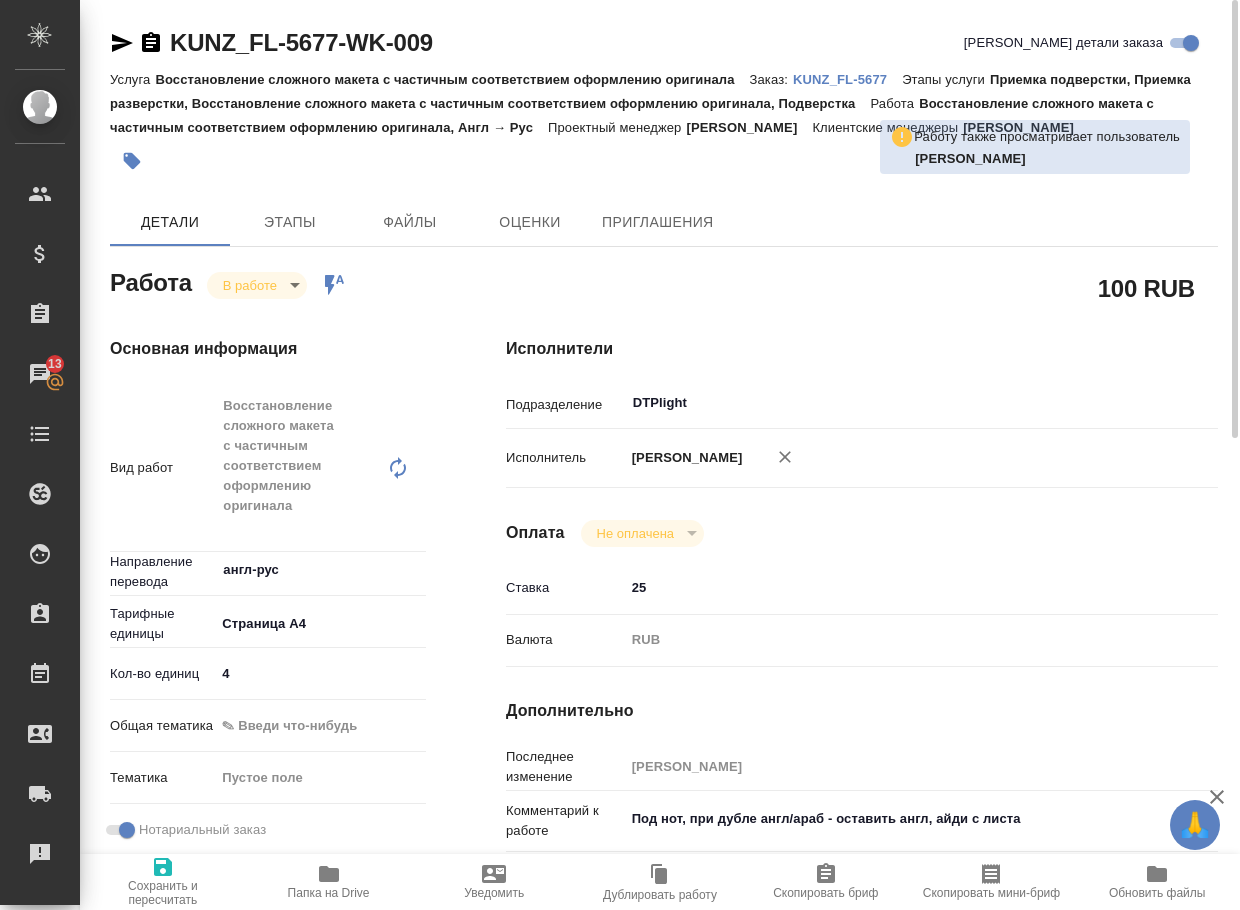 click on "KUNZ_FL-5677" at bounding box center [847, 79] 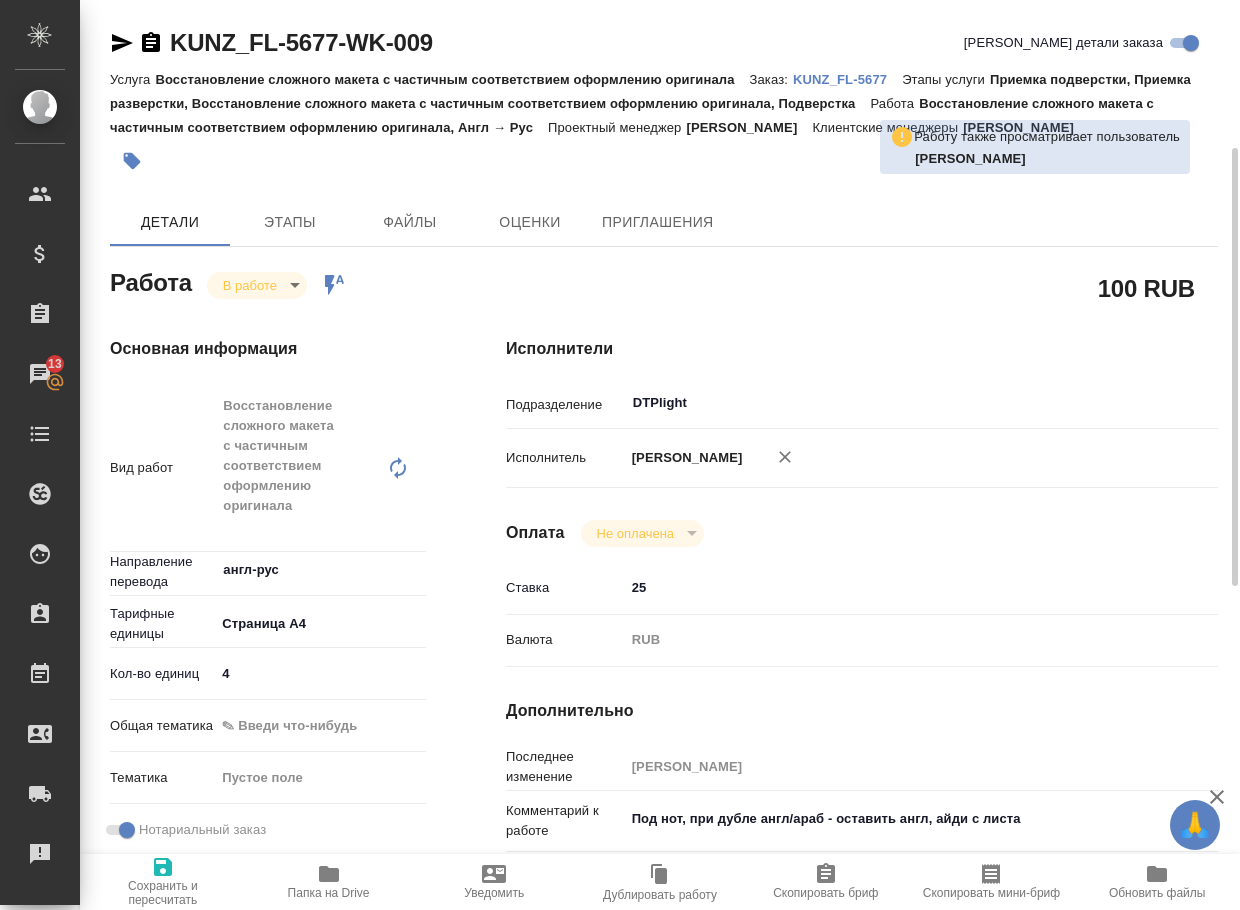 scroll, scrollTop: 100, scrollLeft: 0, axis: vertical 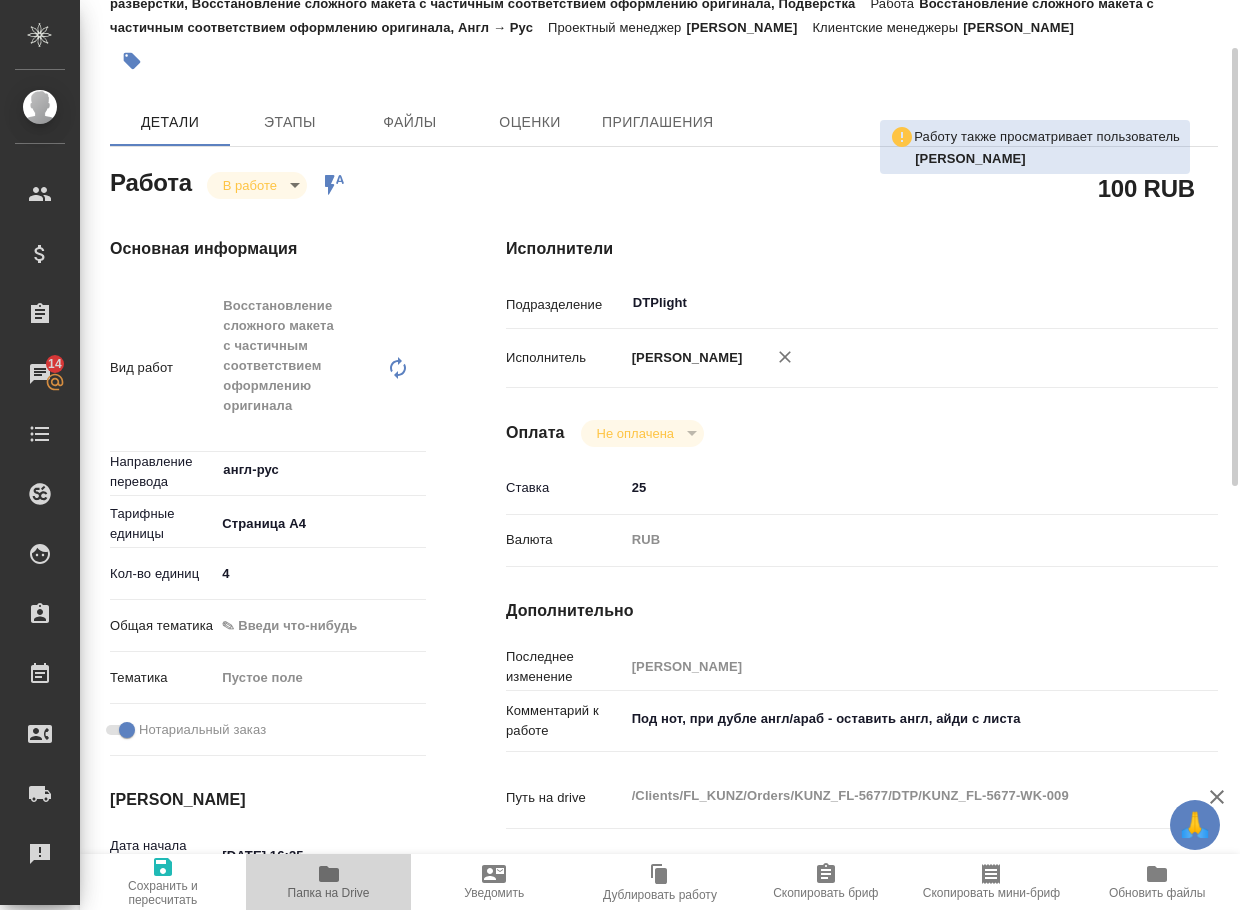 click 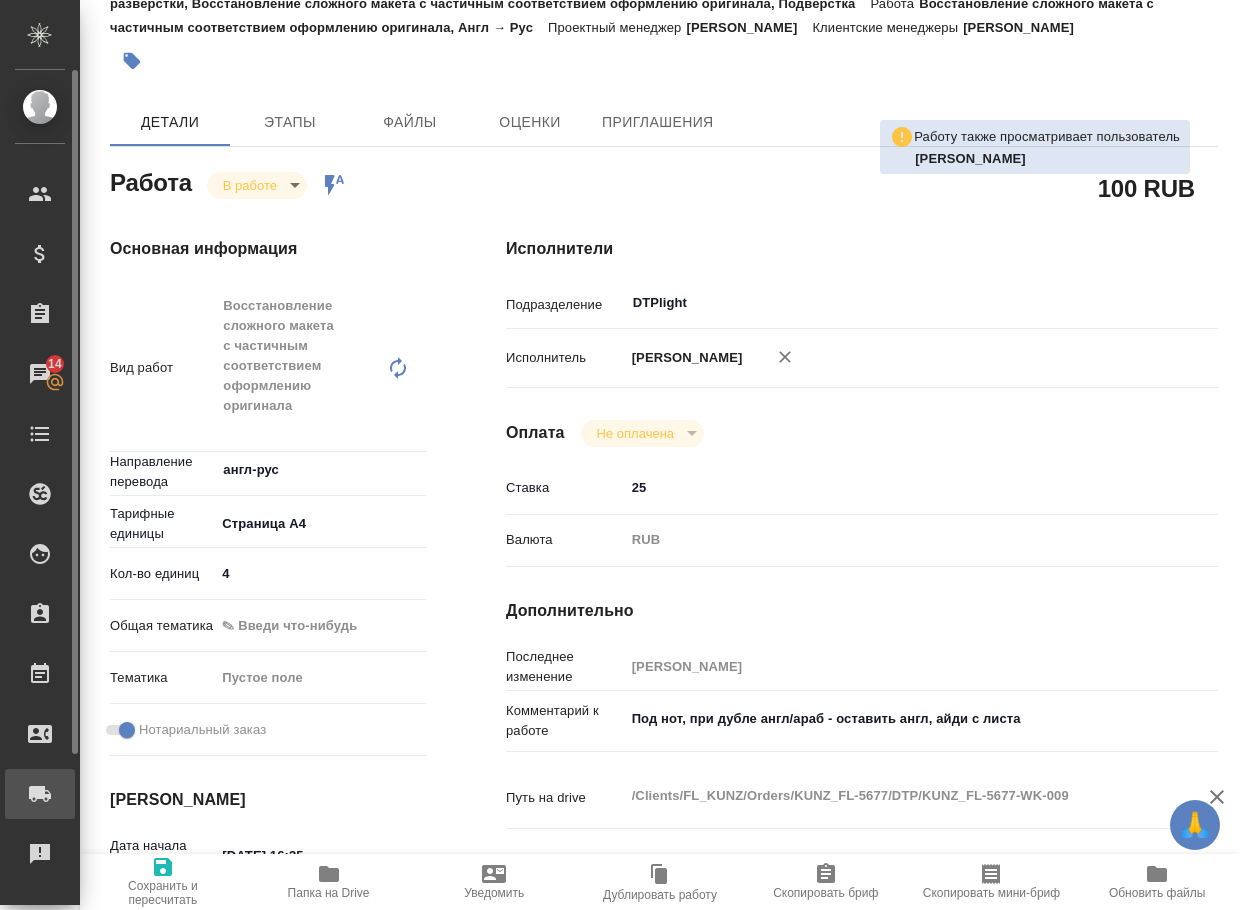 type on "x" 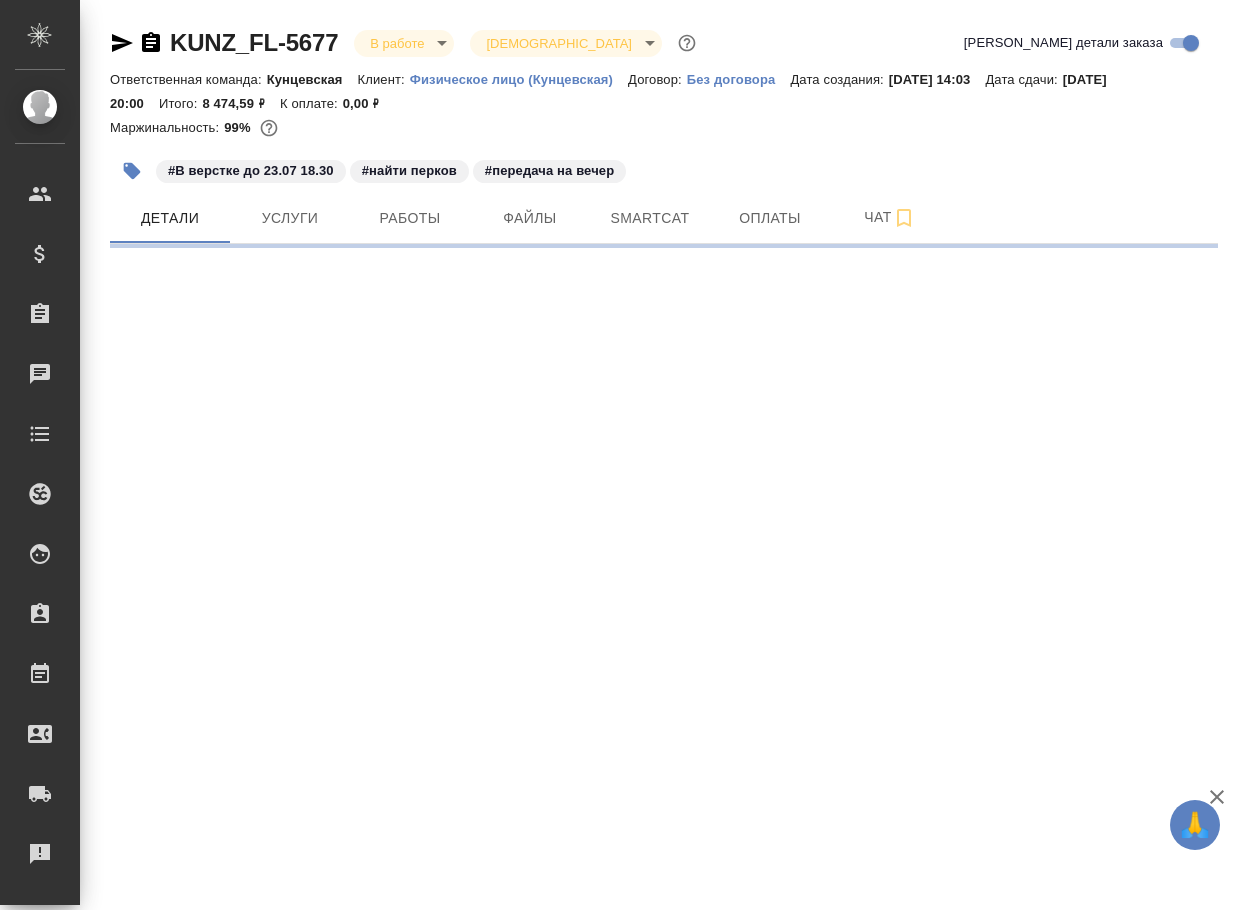 scroll, scrollTop: 0, scrollLeft: 0, axis: both 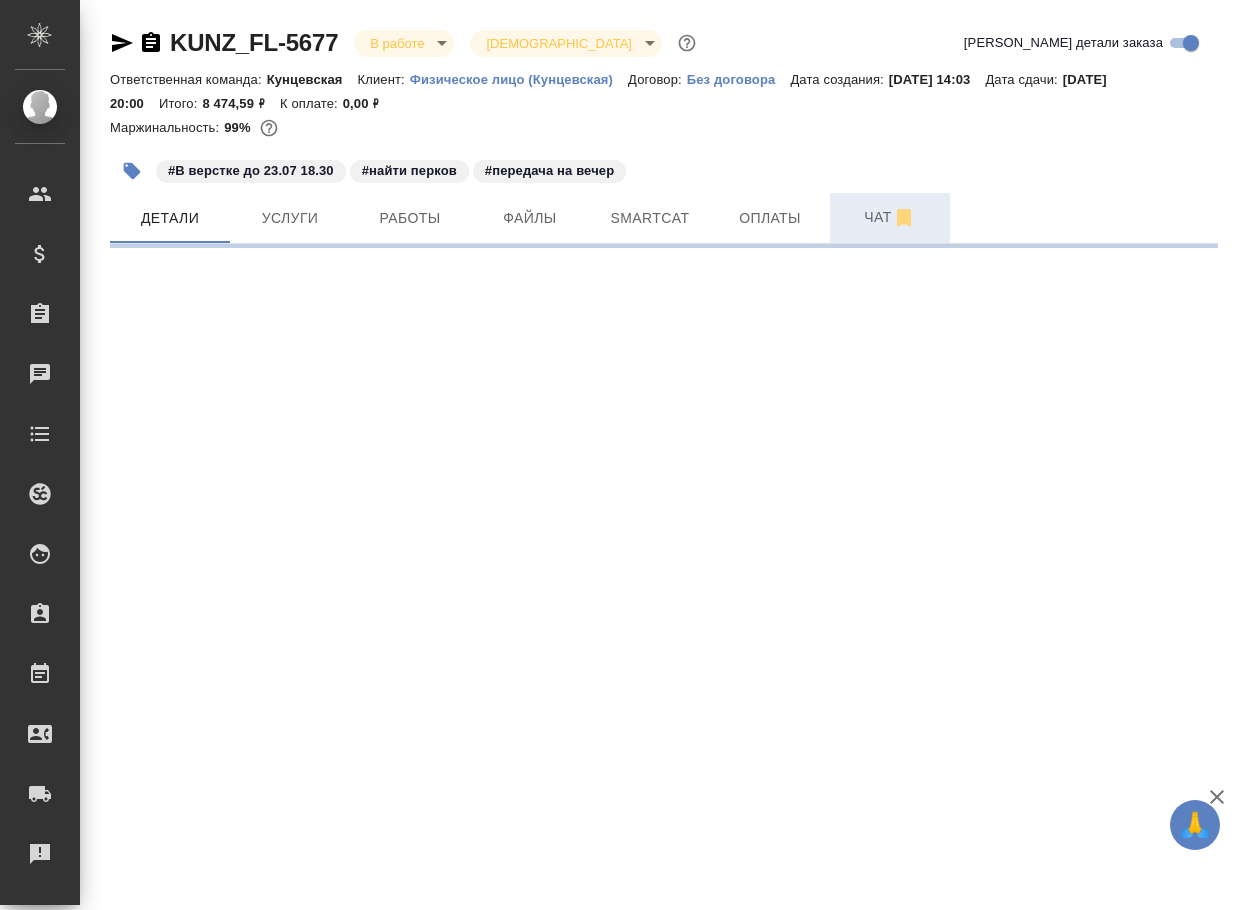 click on "Чат" at bounding box center [890, 217] 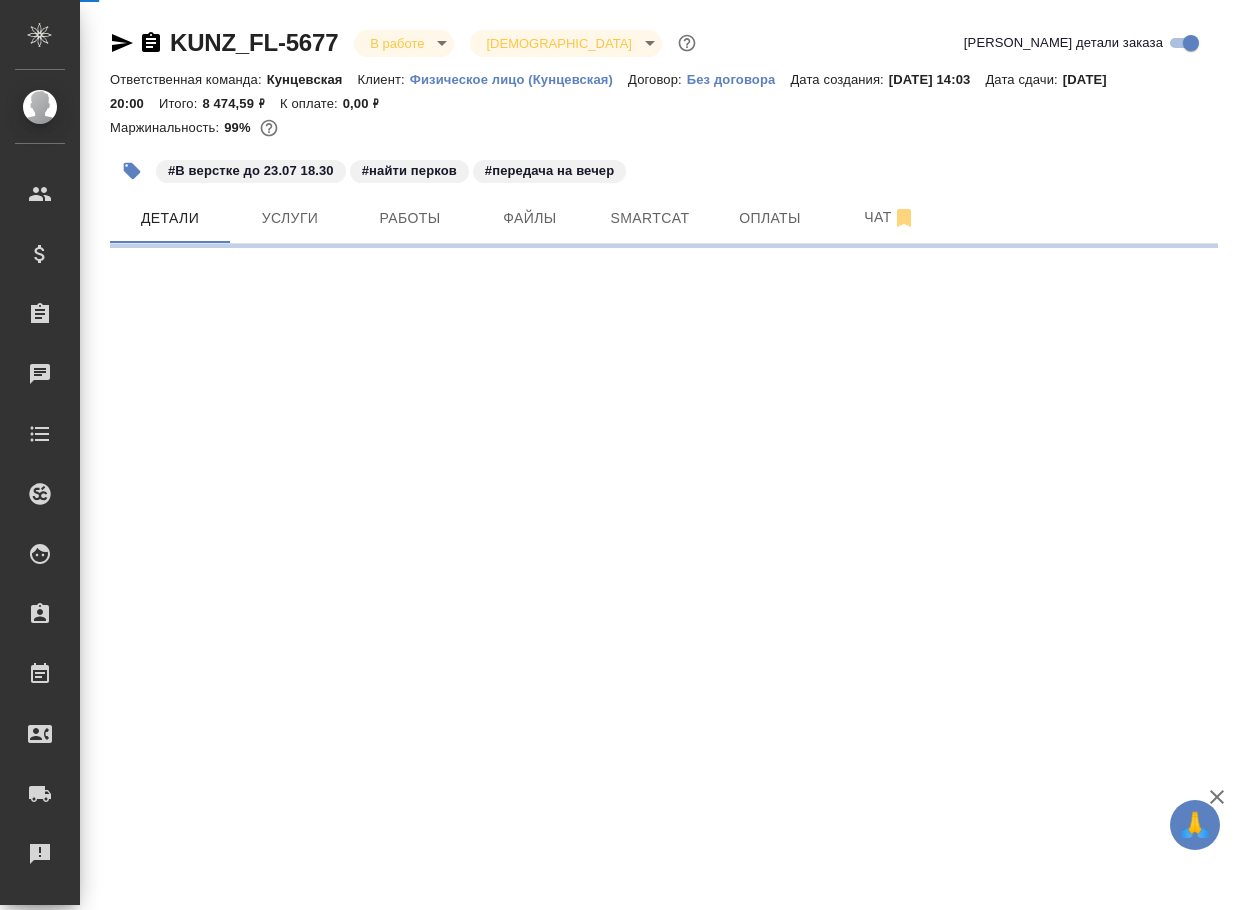 select on "RU" 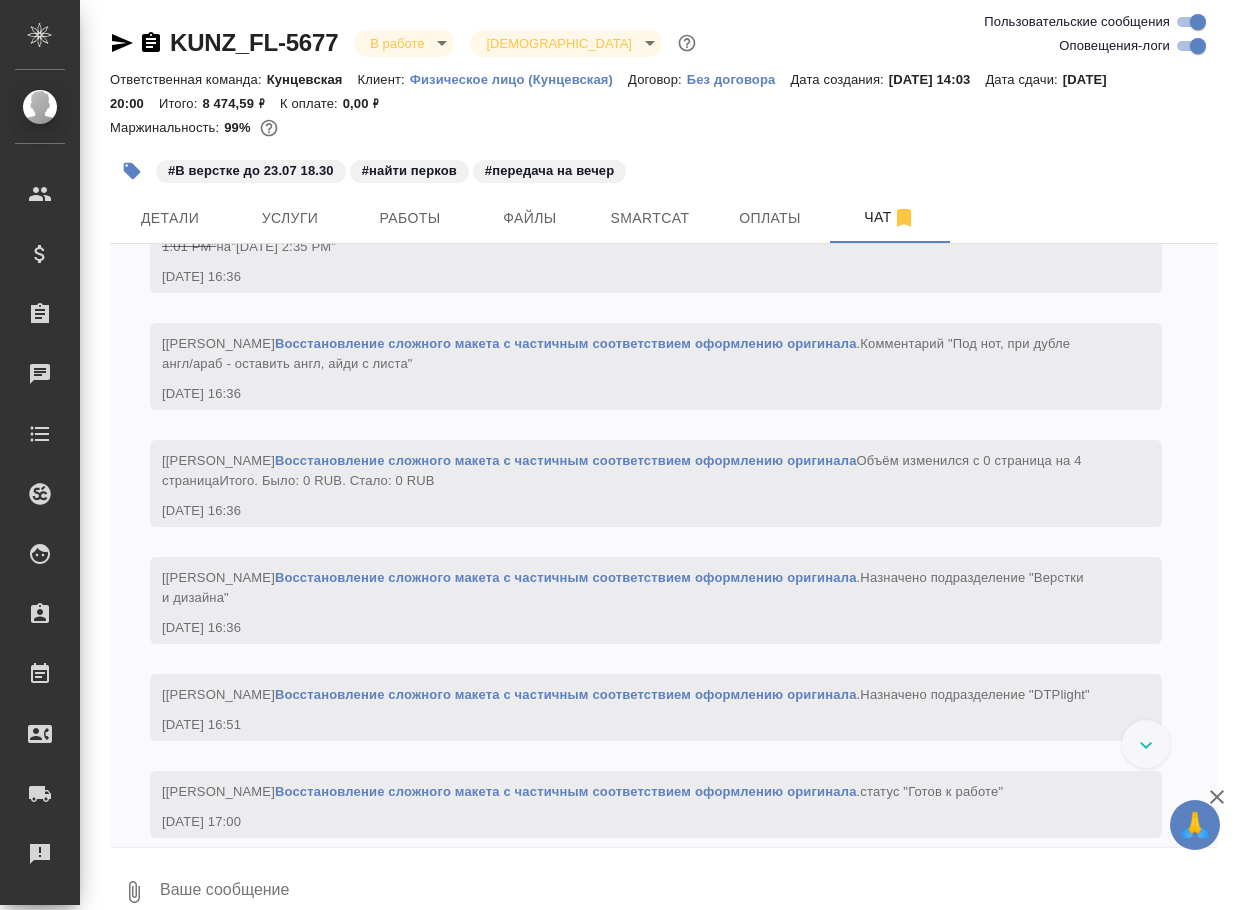 click on "Оповещения-логи" at bounding box center (1198, 46) 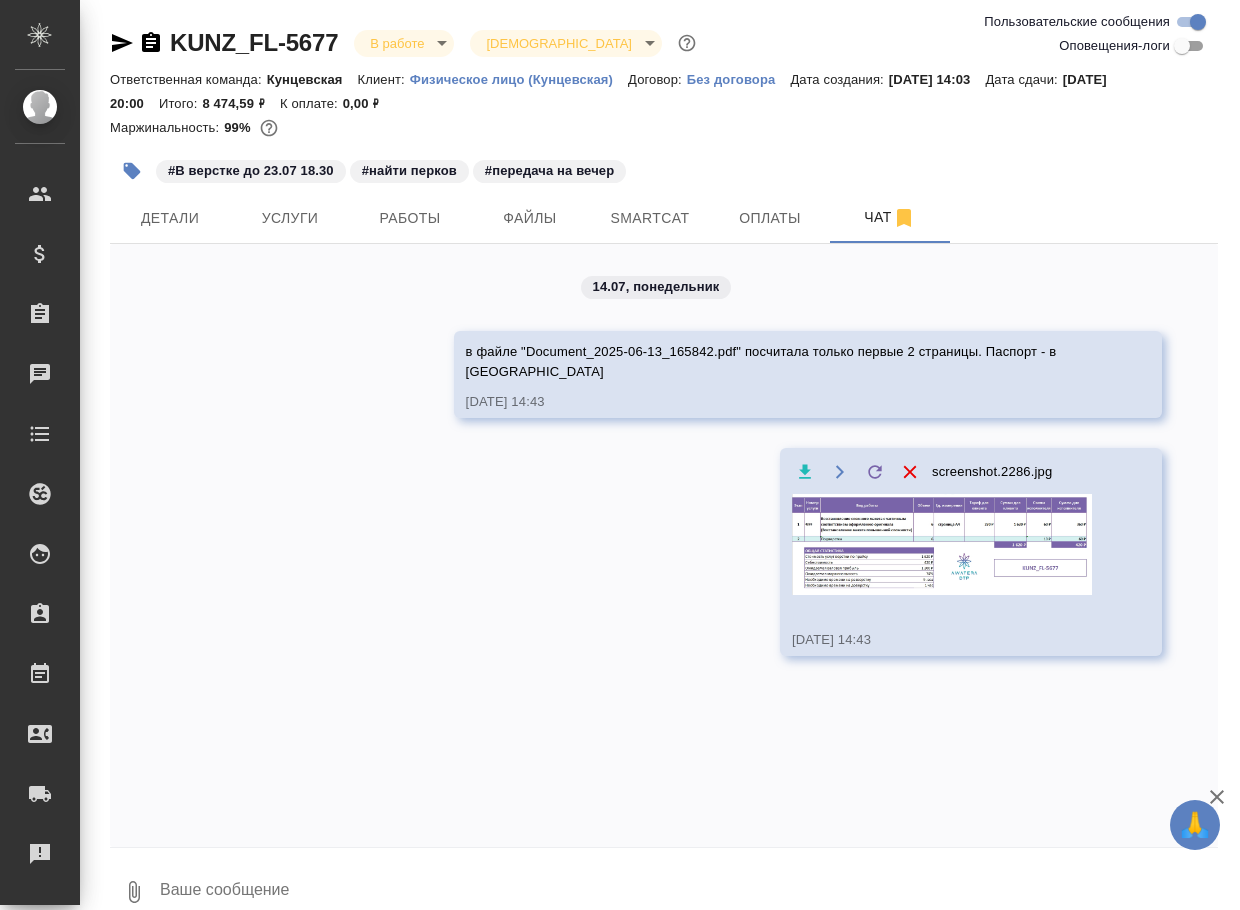 scroll, scrollTop: 0, scrollLeft: 0, axis: both 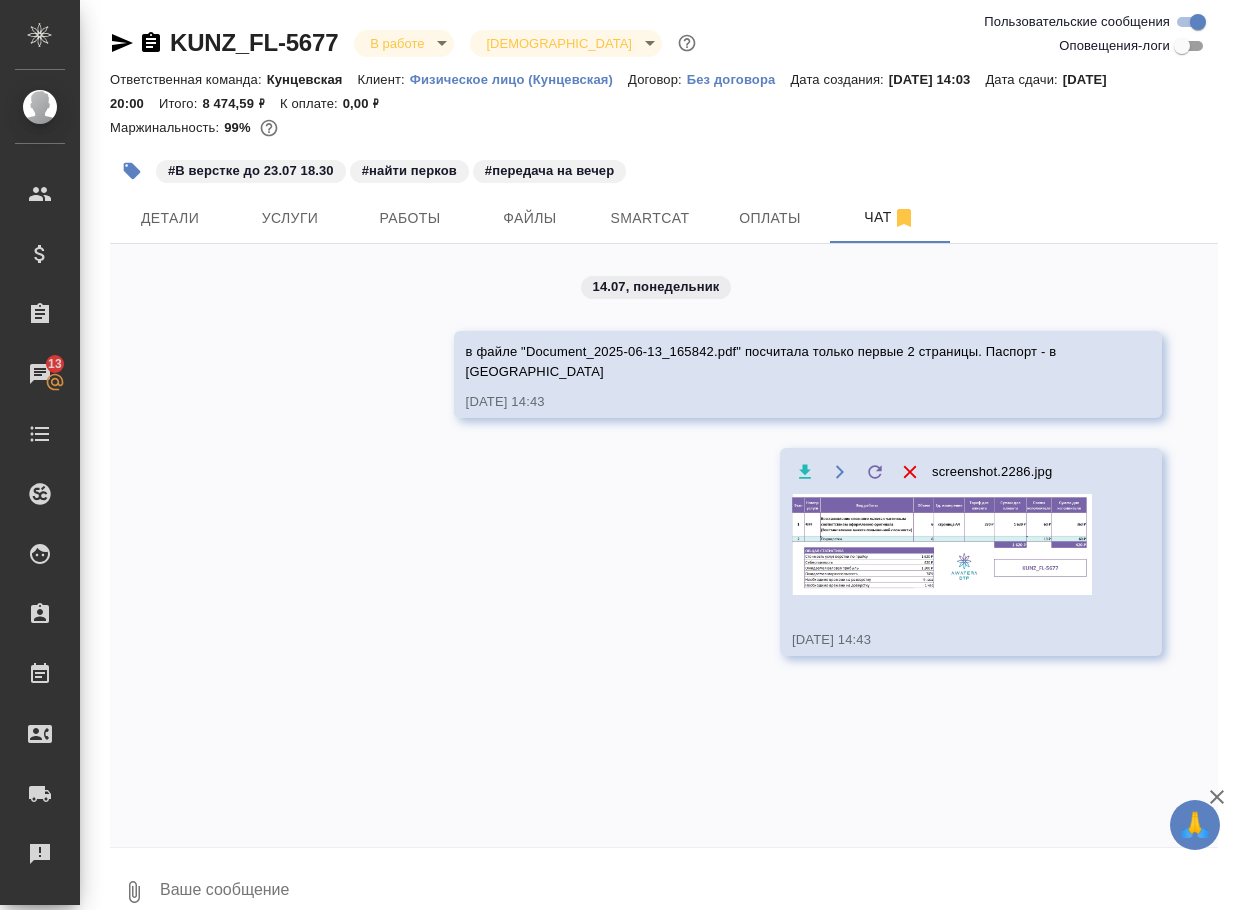 click at bounding box center [942, 544] 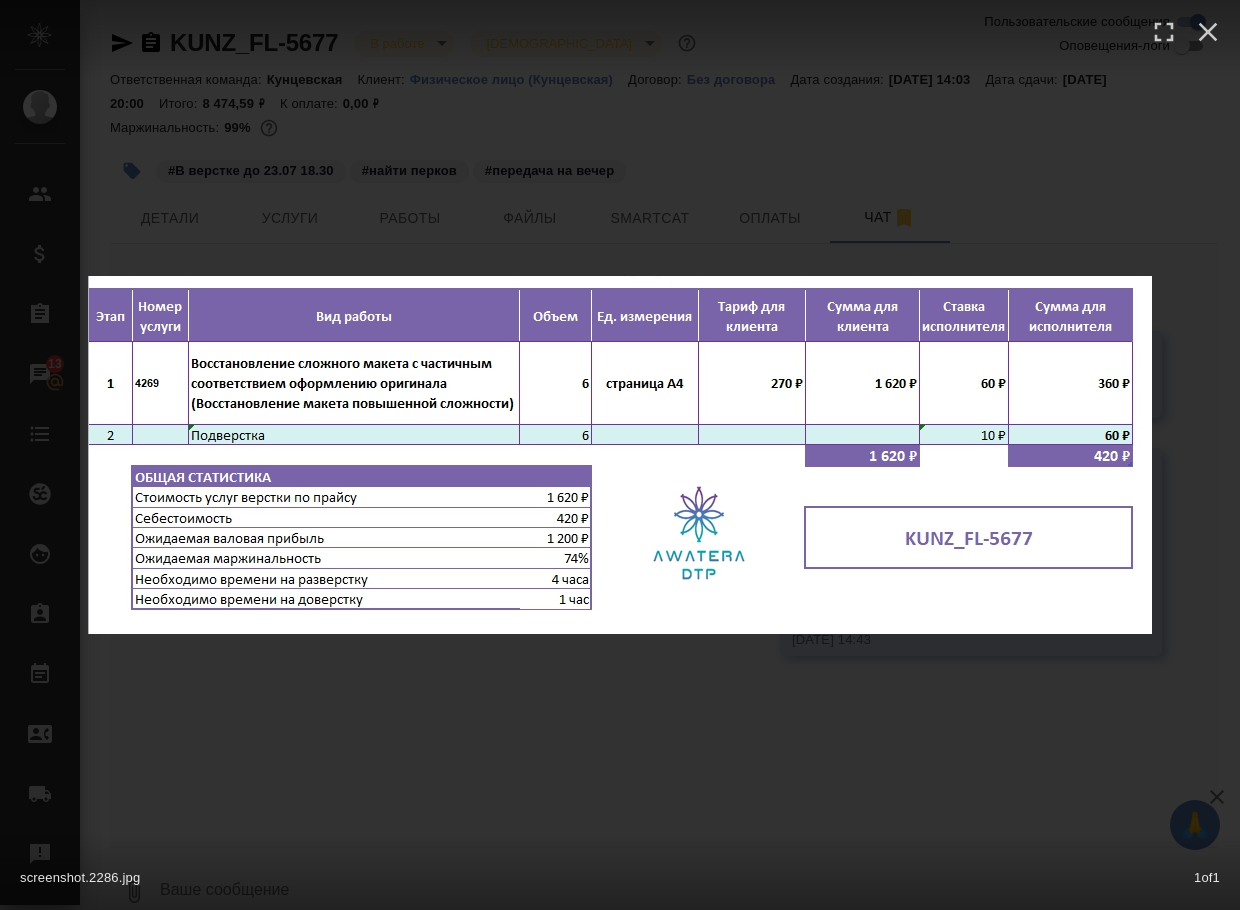 drag, startPoint x: 825, startPoint y: 702, endPoint x: 820, endPoint y: 670, distance: 32.38827 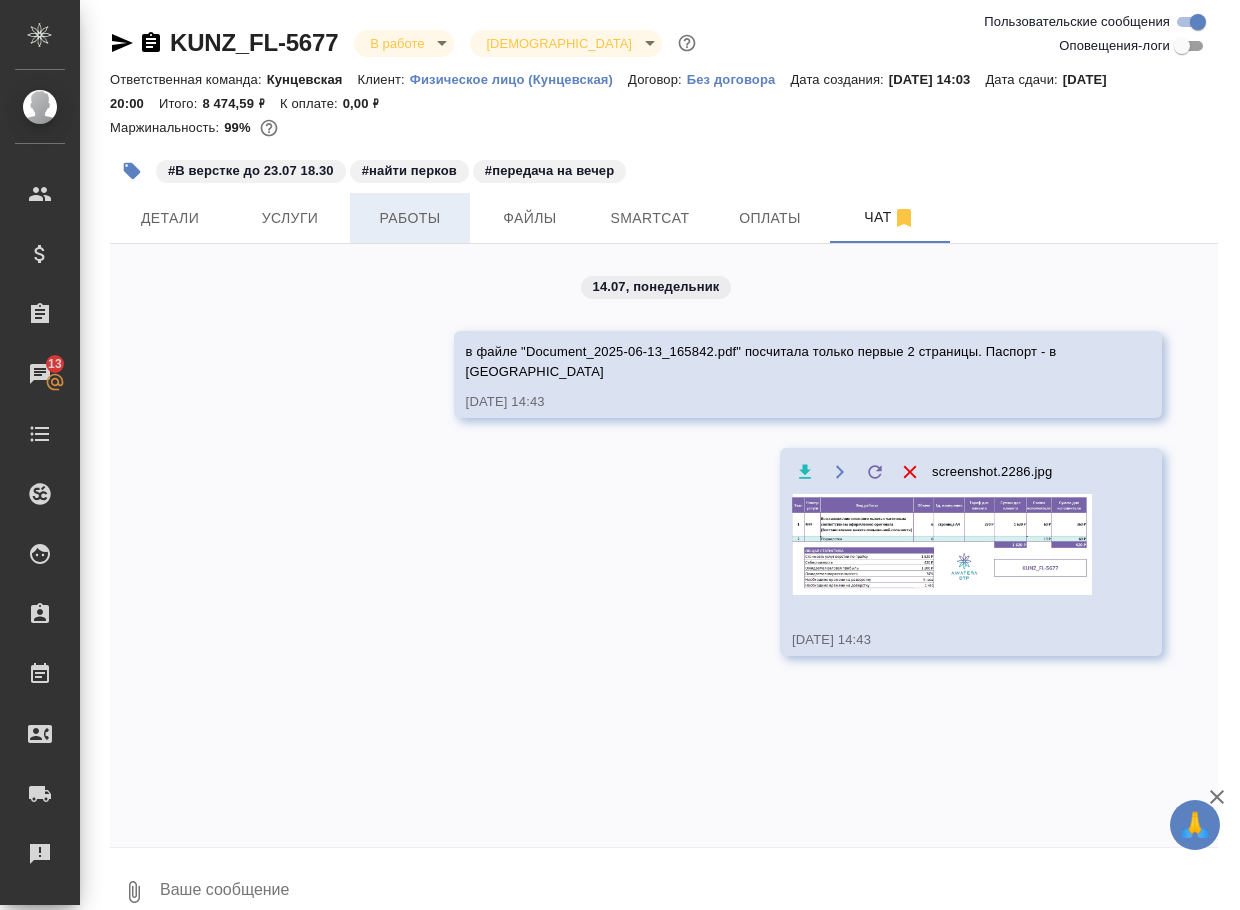 click on "Работы" at bounding box center [410, 218] 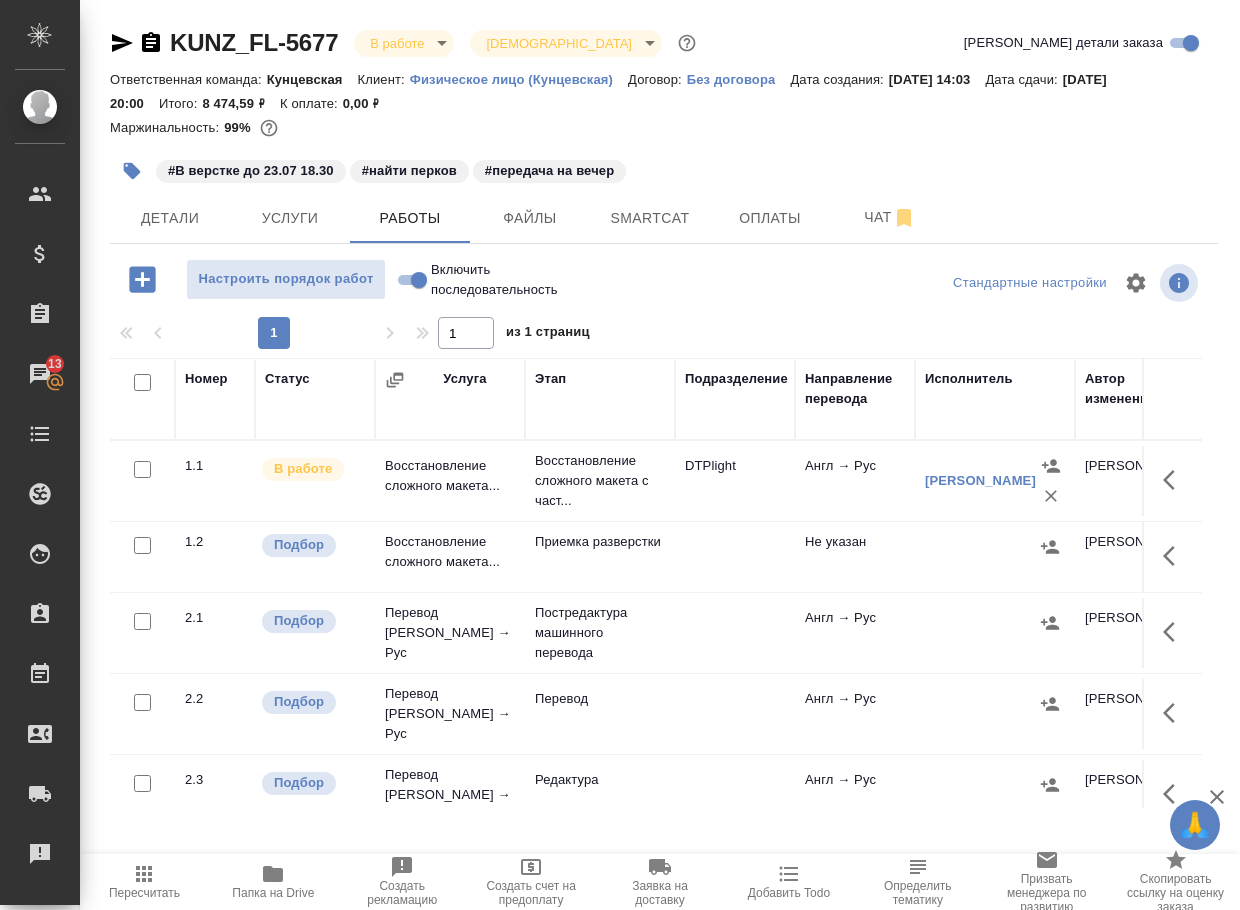 click on "Включить последовательность" at bounding box center (419, 280) 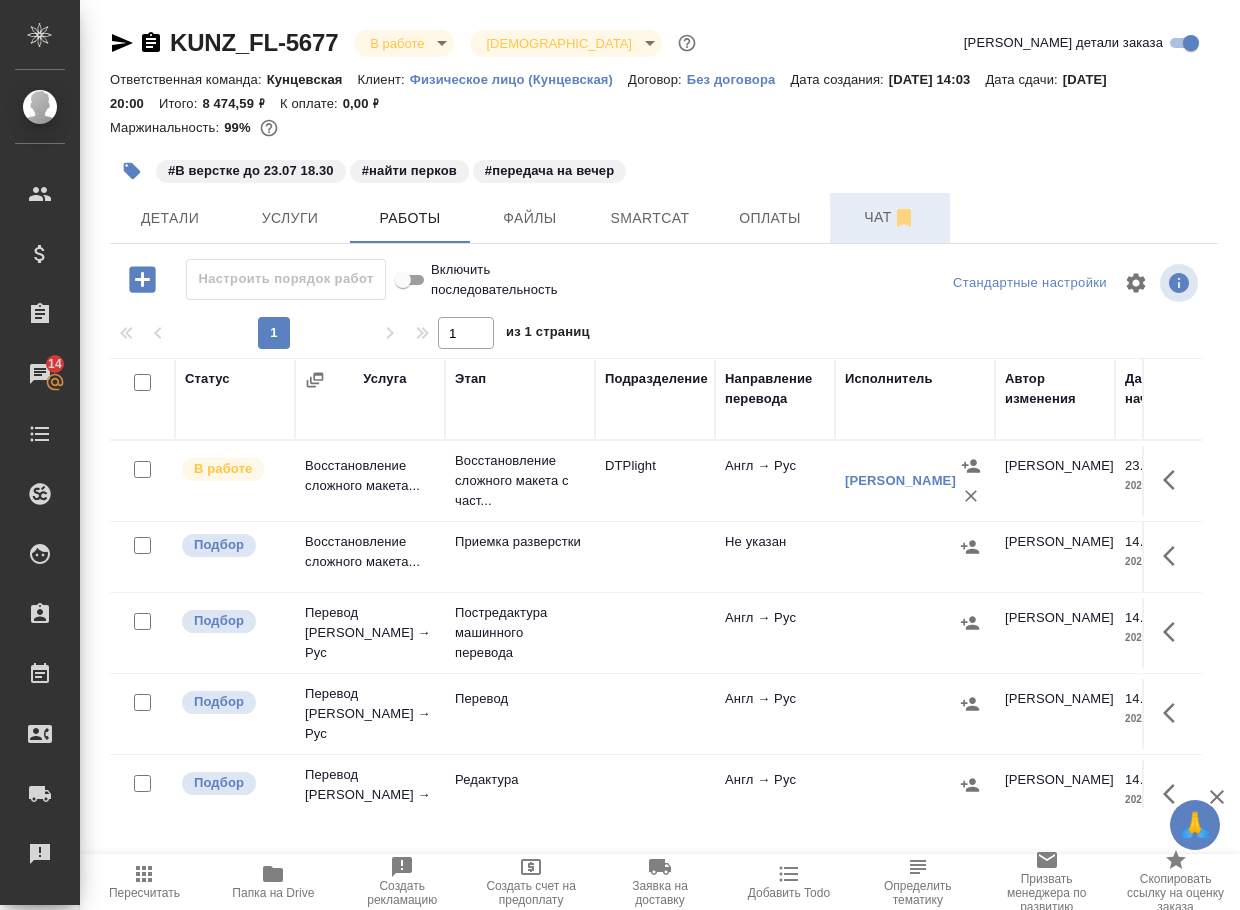click on "Чат" at bounding box center [890, 217] 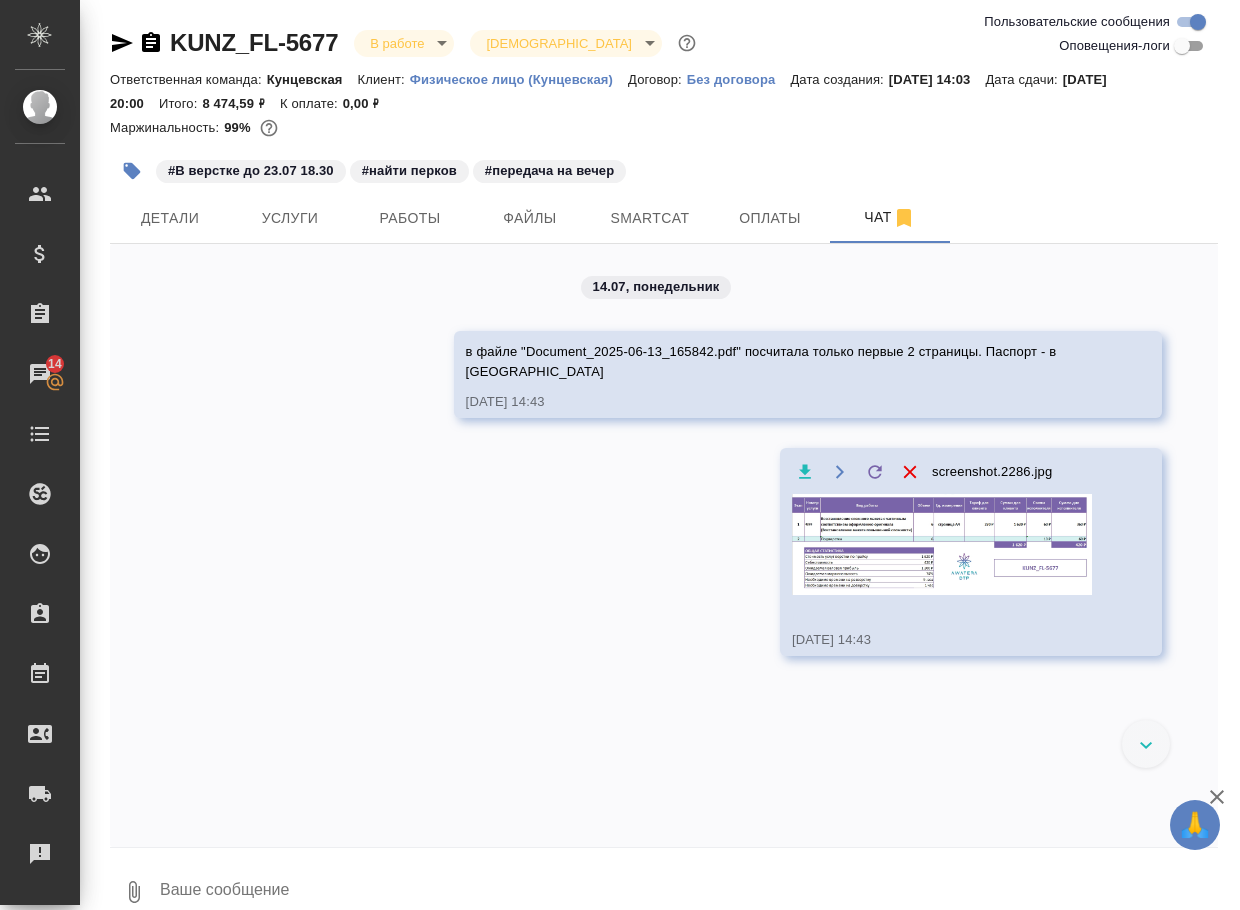 click at bounding box center [688, 892] 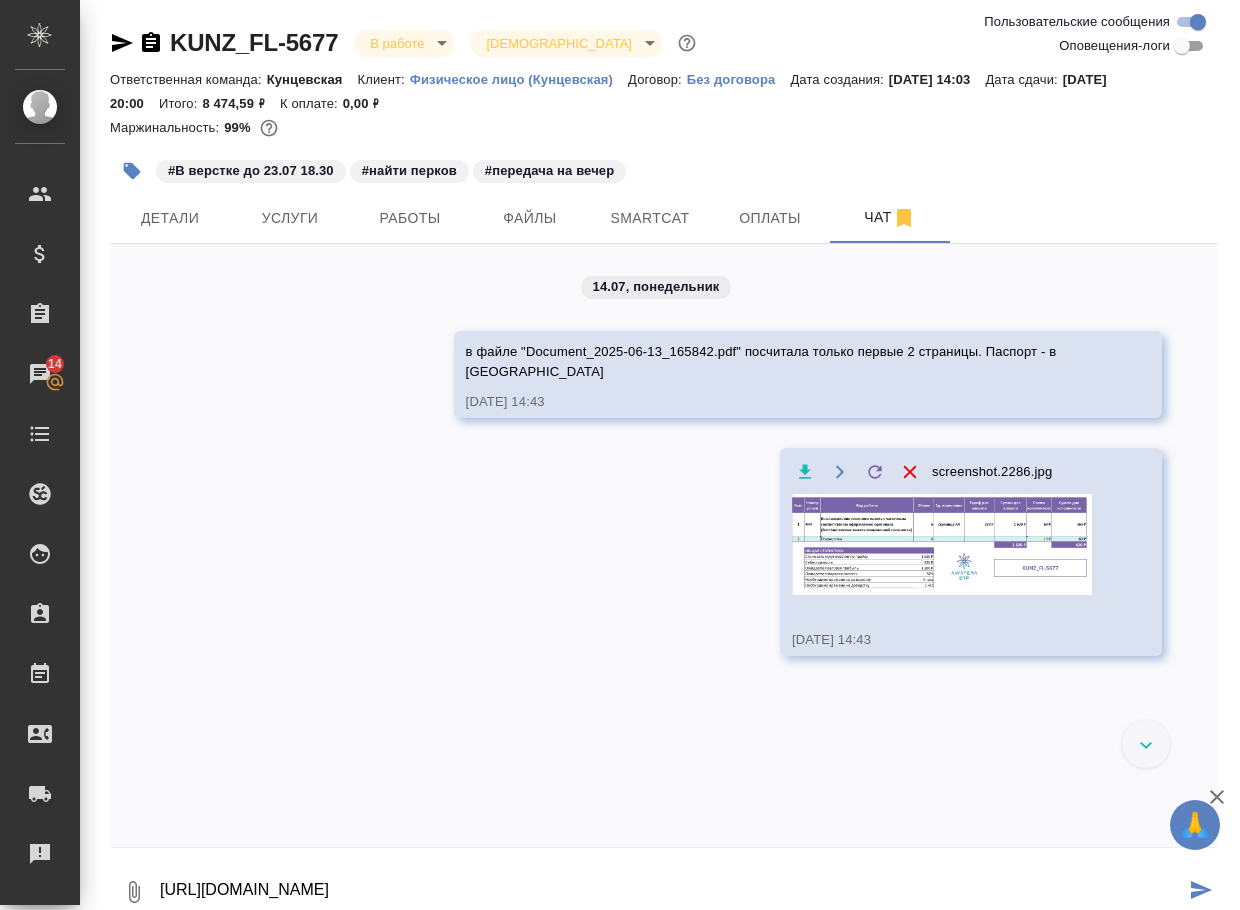 type on "https://drive.awatera.com/apps/files/files/9832086?dir=/Shares/FL_KUNZ/Orders/KUNZ_FL-5677/ForTranslation" 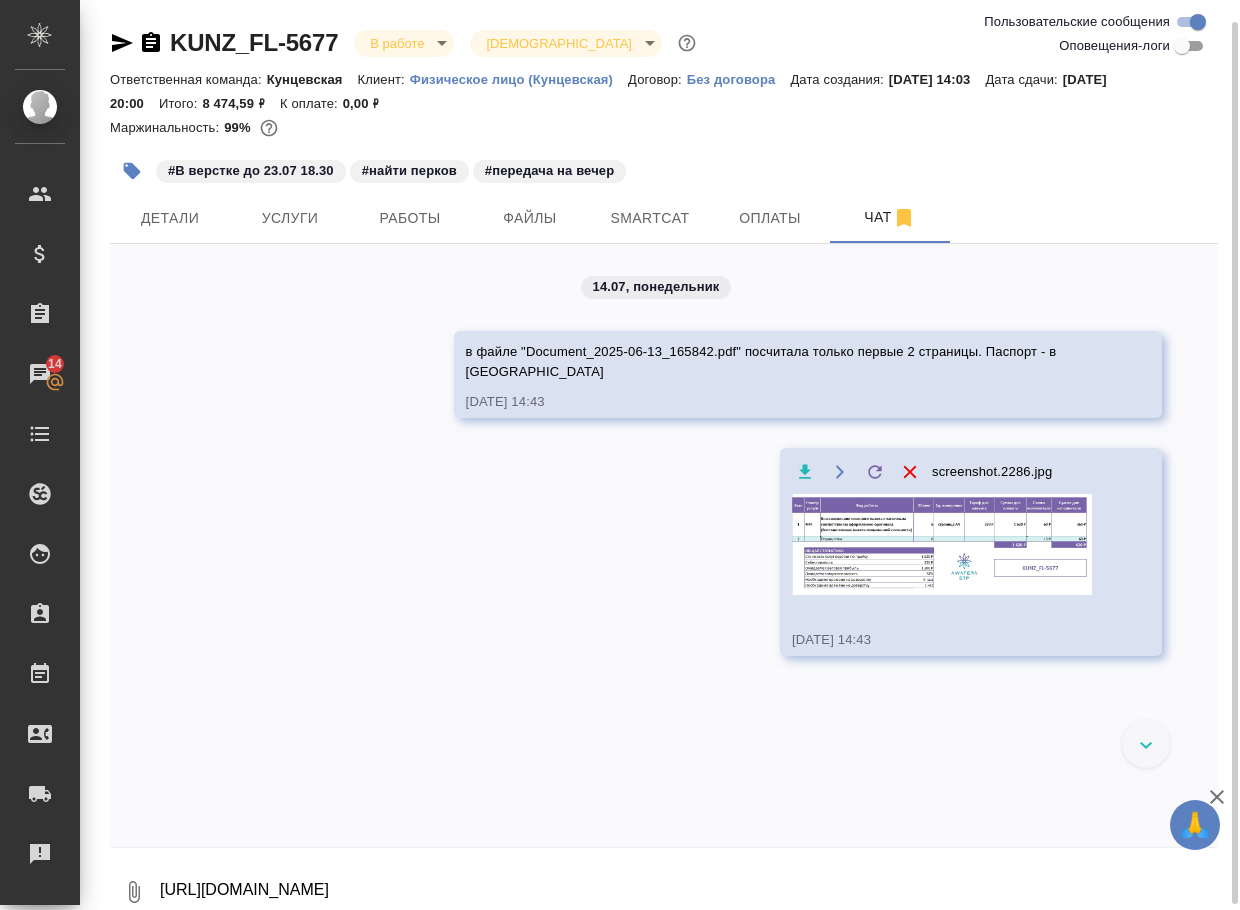 scroll, scrollTop: 11, scrollLeft: 0, axis: vertical 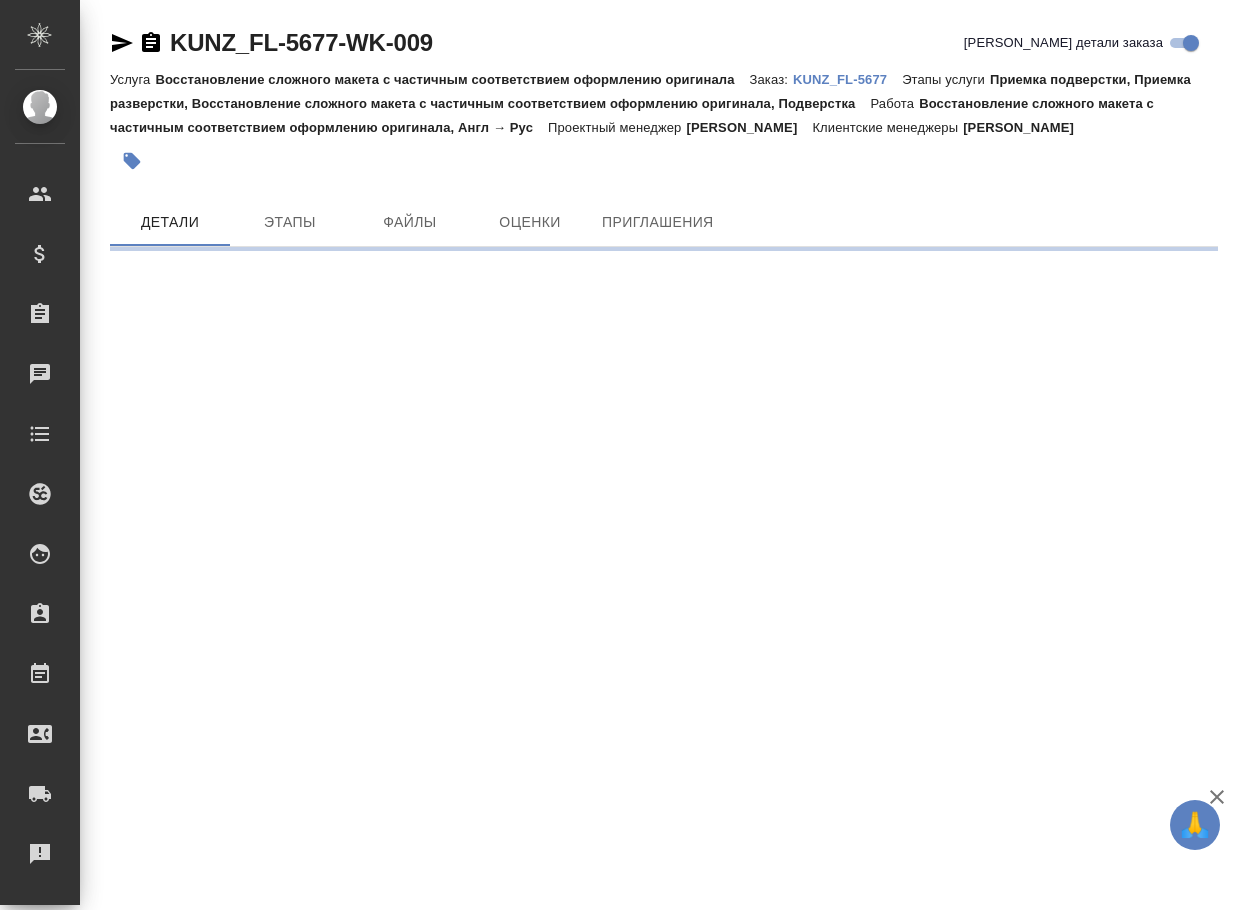 click on "🙏 .cls-1
fill:#fff;
AWATERA Arsenyeva [PERSON_NAME] Спецификации Заказы Чаты Todo Проекты SC Исполнители Кандидаты Работы Входящие заявки Заявки на доставку Рекламации Проекты процессинга Конференции Выйти KUNZ_FL-5677-WK-009 Кратко детали заказа Услуга Восстановление сложного макета с частичным соответствием оформлению оригинала Заказ: KUNZ_FL-5677 Этапы услуги Приемка подверстки, Приемка разверстки, Восстановление сложного макета с частичным соответствием оформлению оригинала, Подверстка Работа Проектный менеджер [PERSON_NAME] менеджеры Детали" at bounding box center [620, 455] 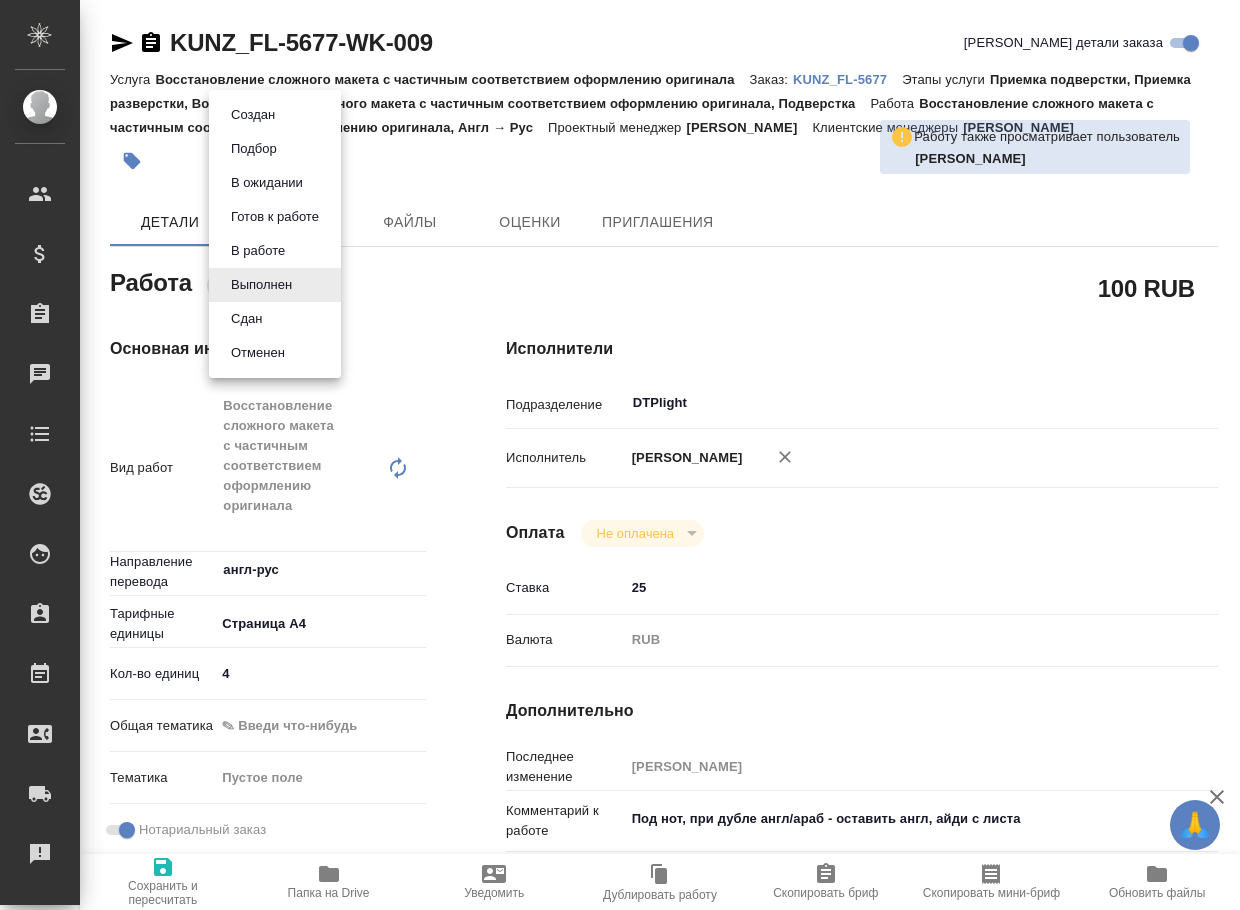 click on "Выполнен" at bounding box center [261, 285] 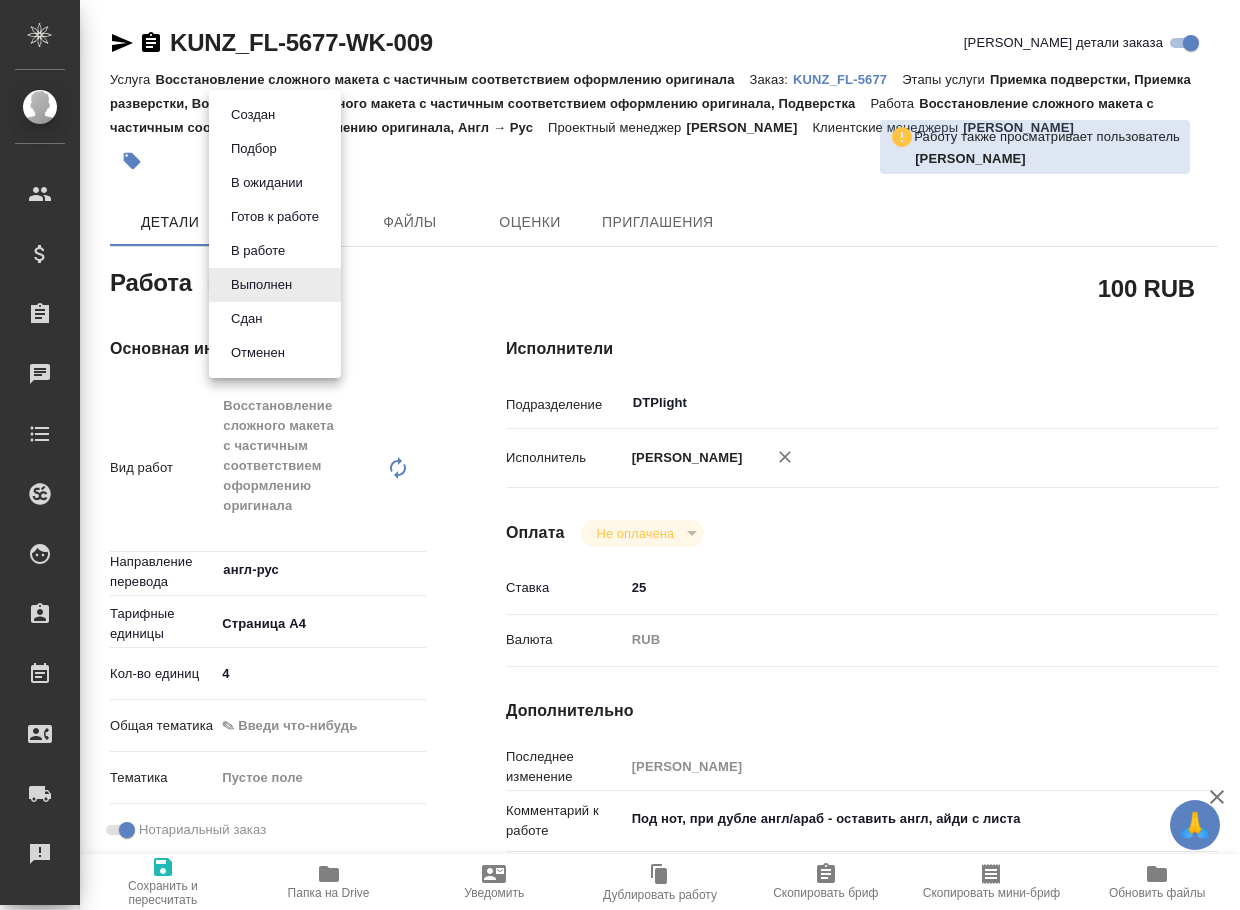 type on "x" 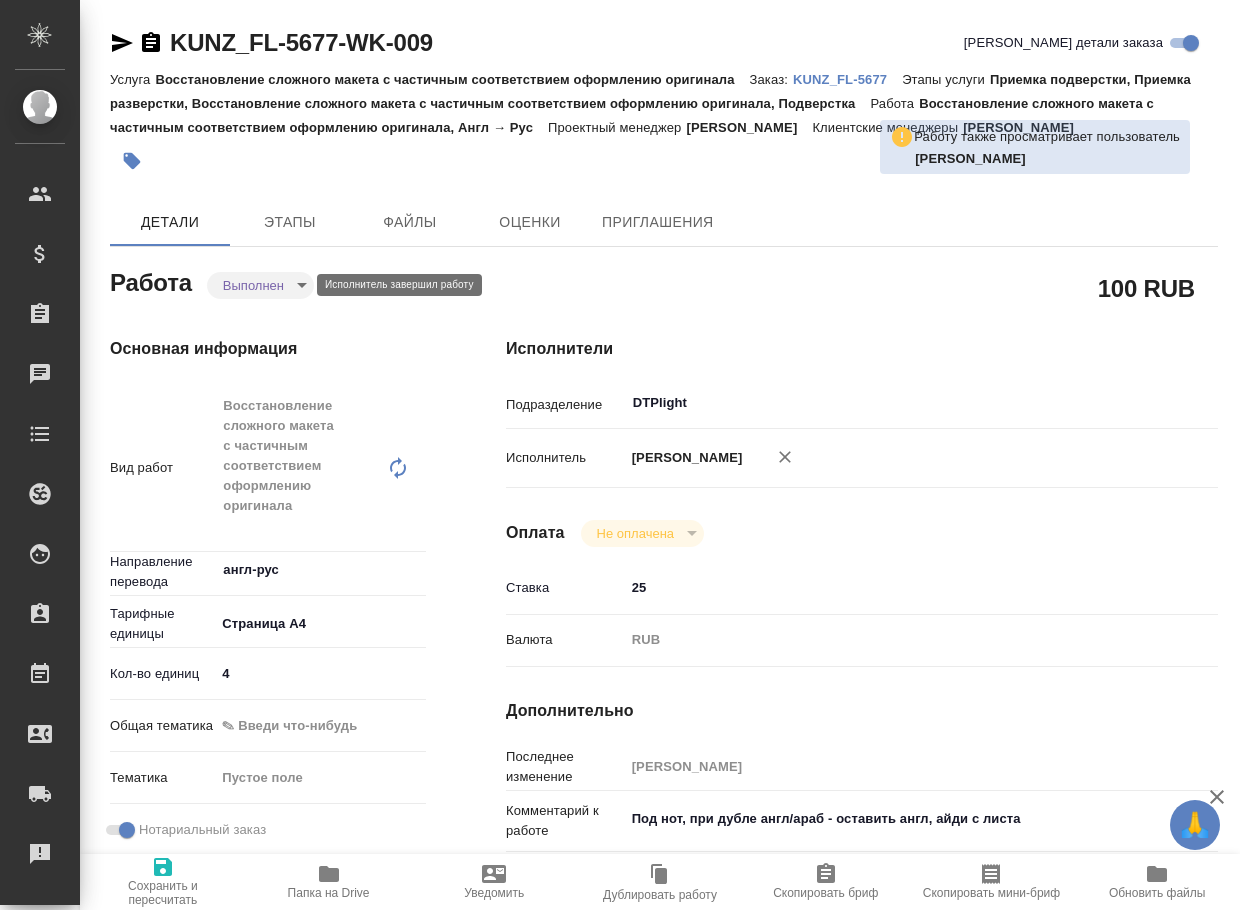 type on "x" 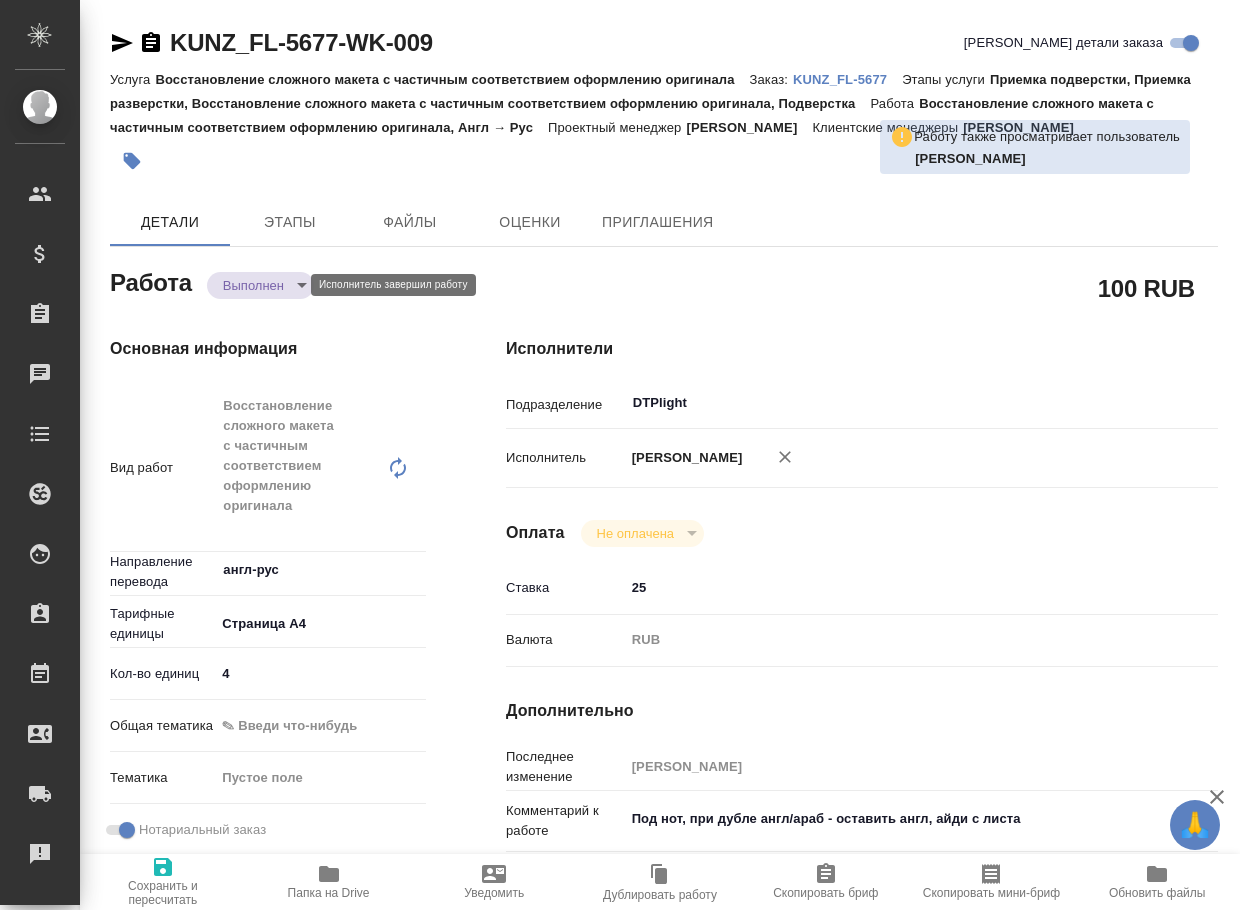 type on "x" 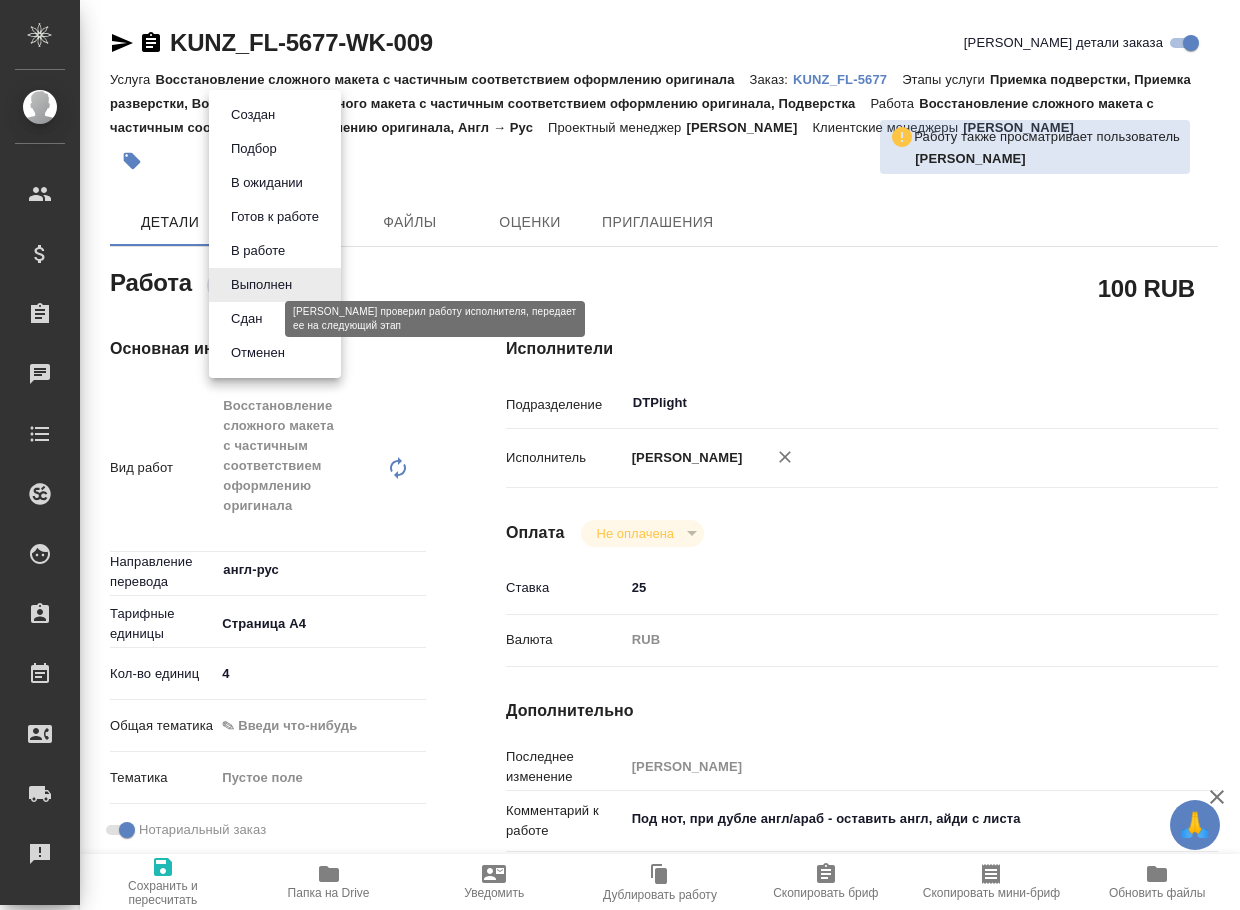 click on "Сдан" at bounding box center [246, 319] 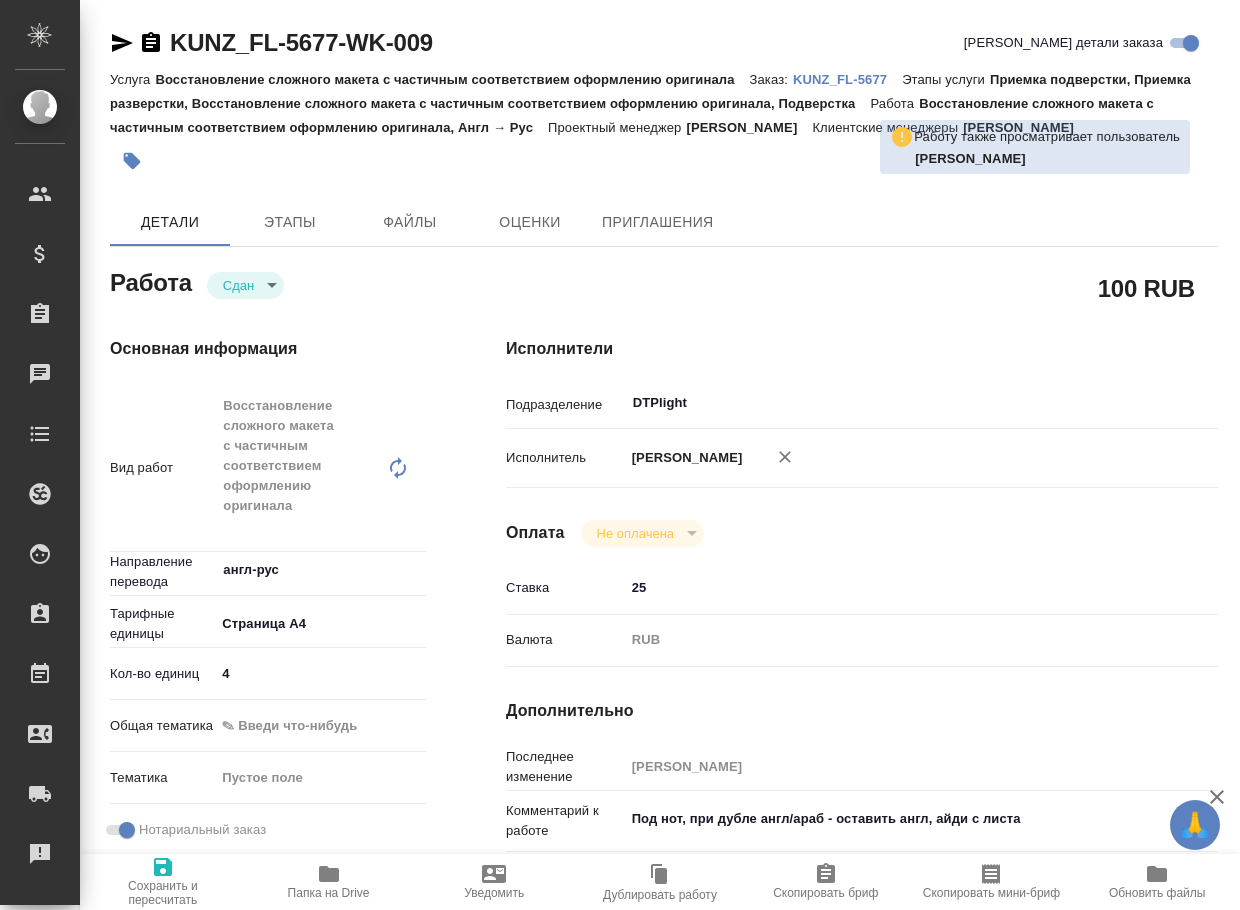 type on "x" 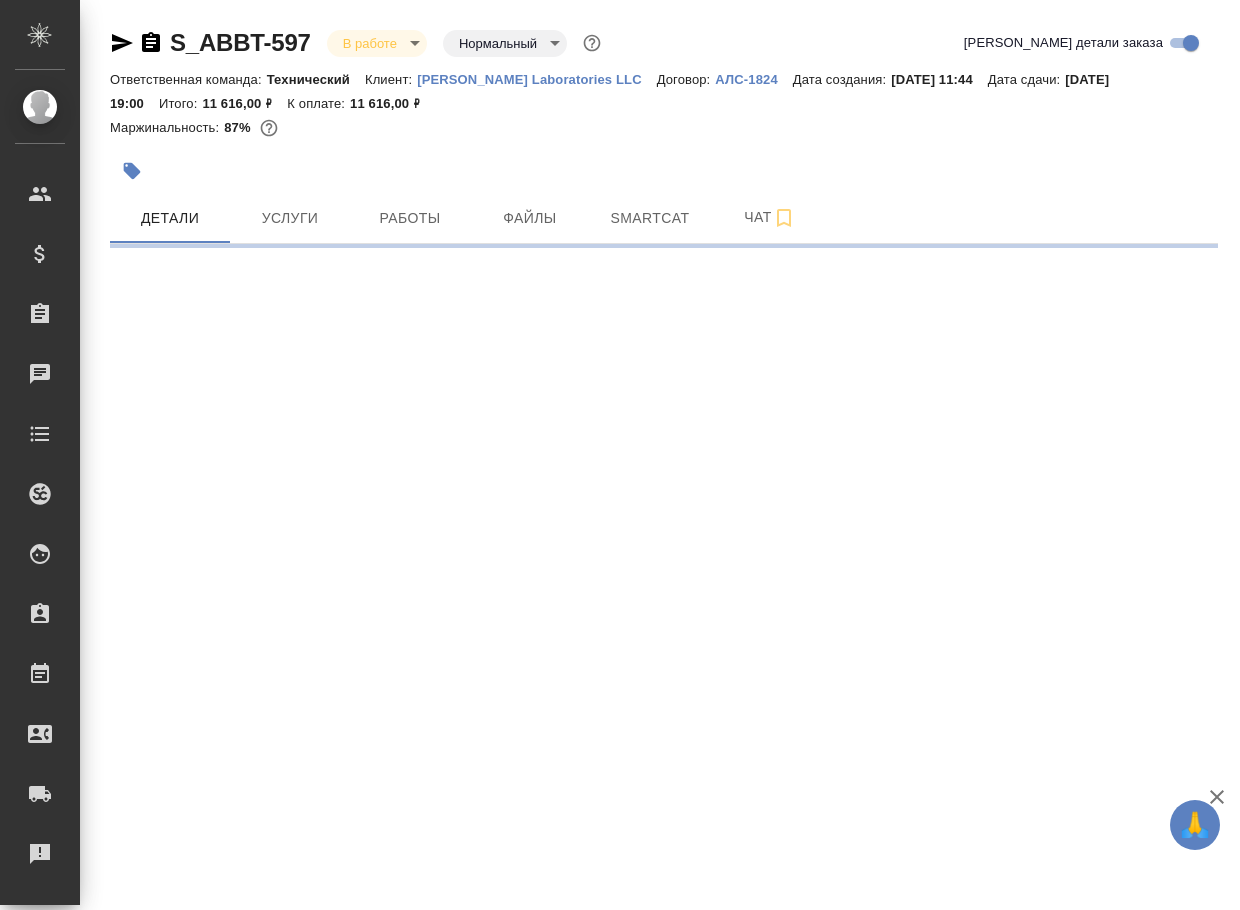 scroll, scrollTop: 0, scrollLeft: 0, axis: both 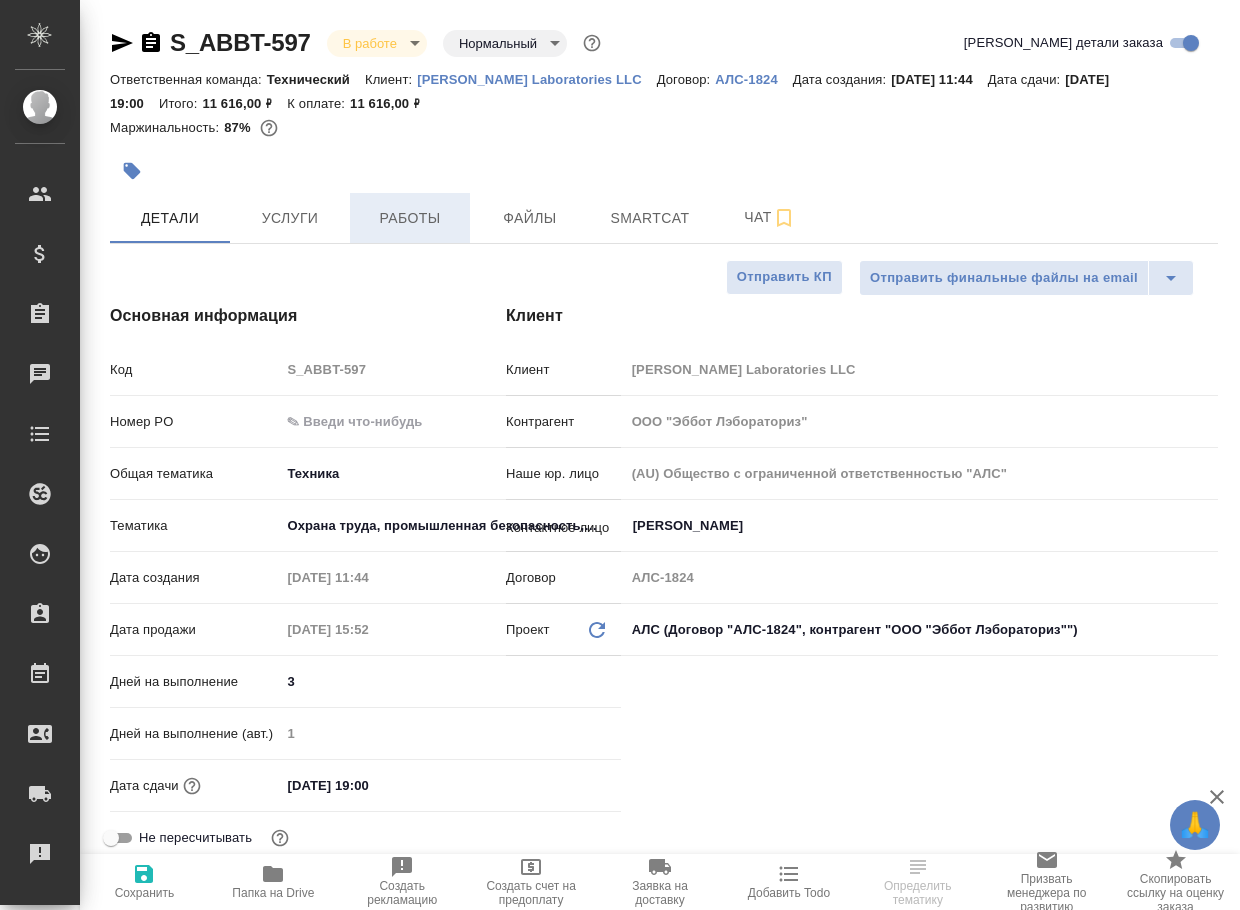 click on "Работы" at bounding box center [410, 218] 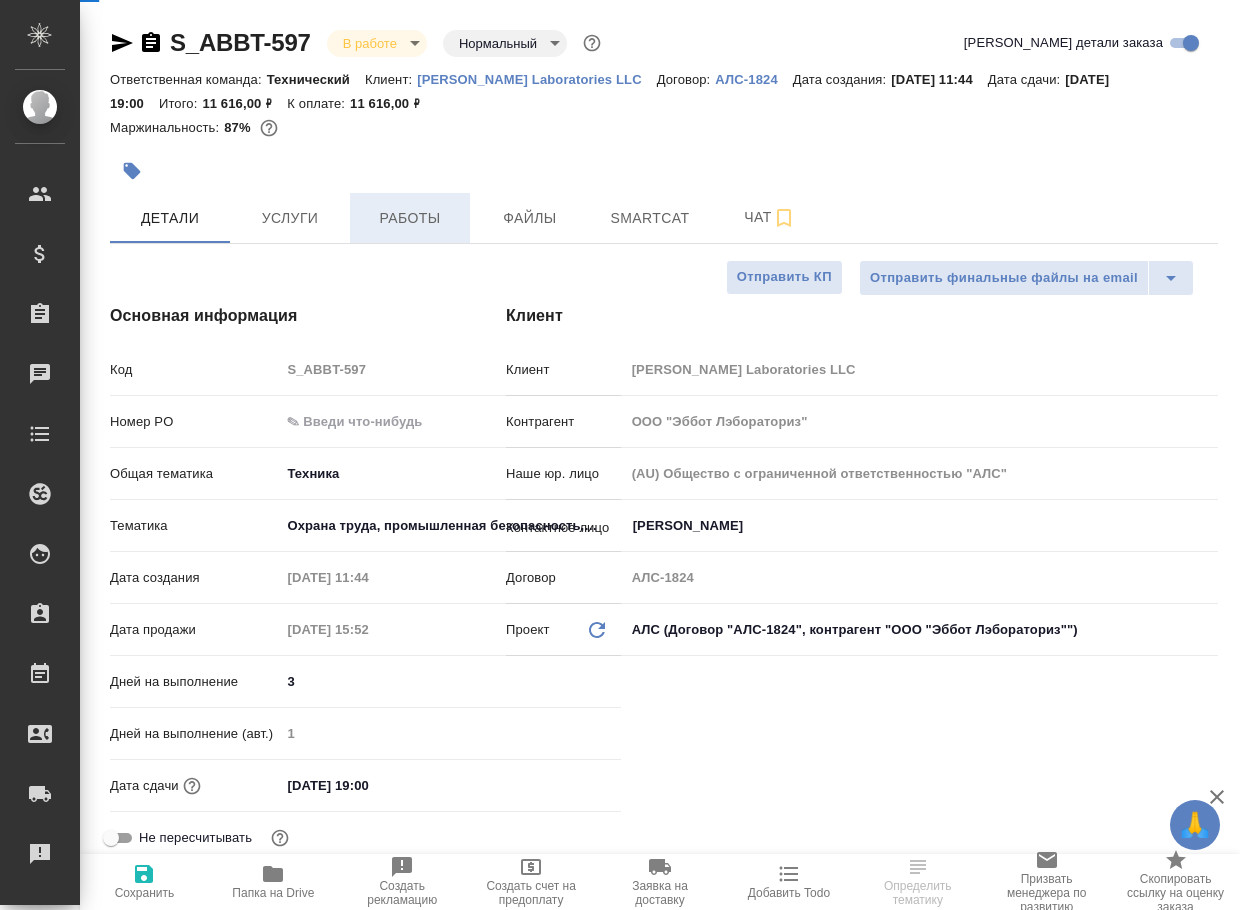 type on "x" 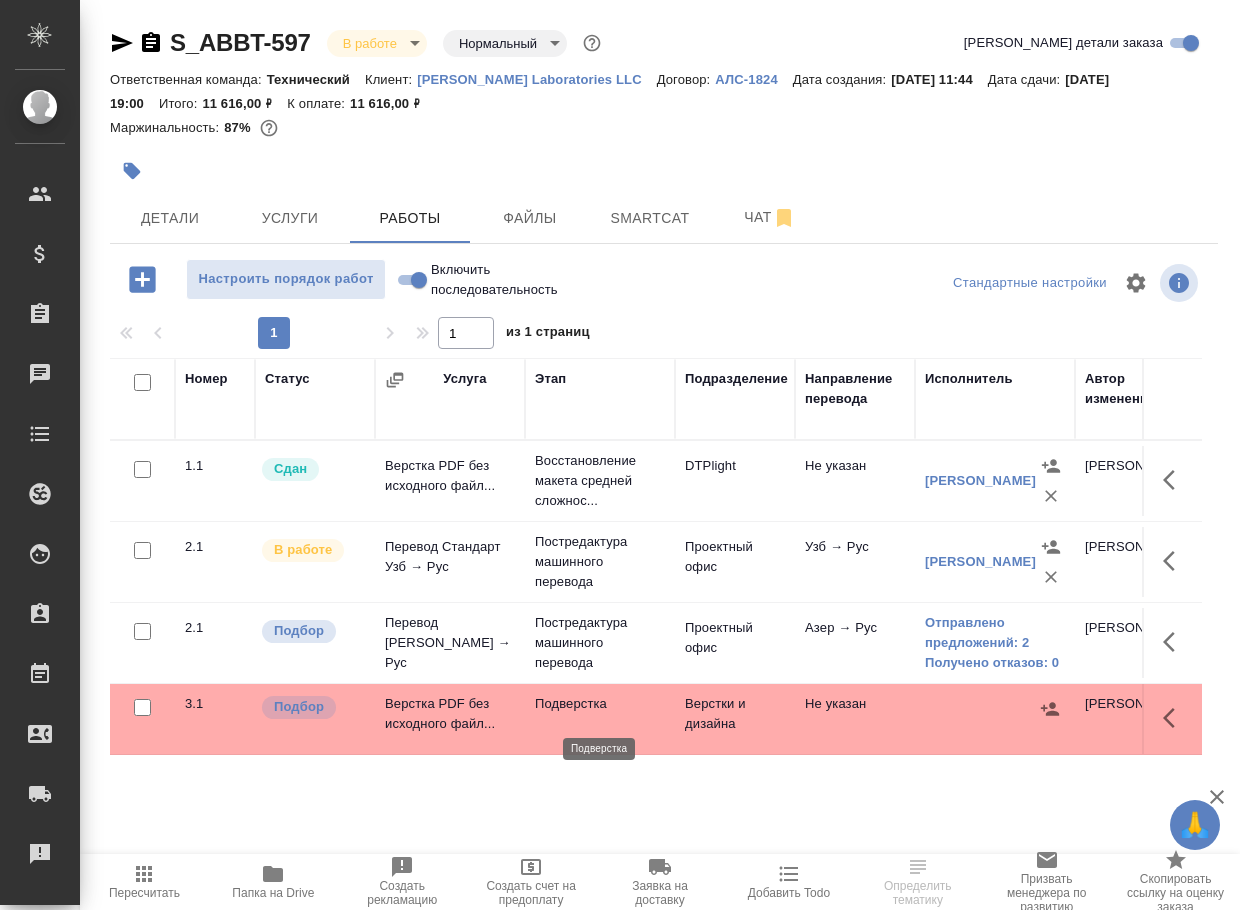click on "Подверстка" at bounding box center (600, 704) 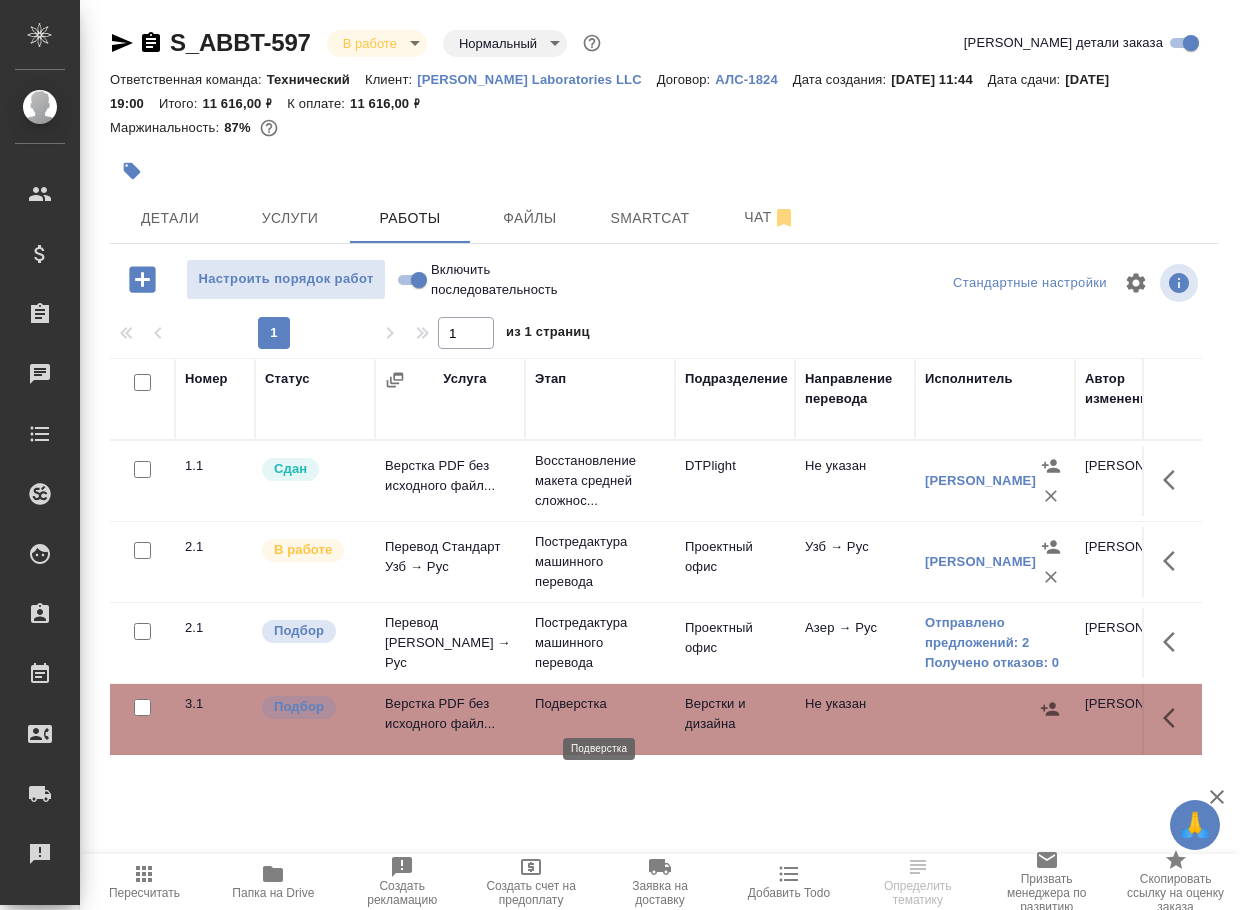 click on "Подверстка" at bounding box center [600, 704] 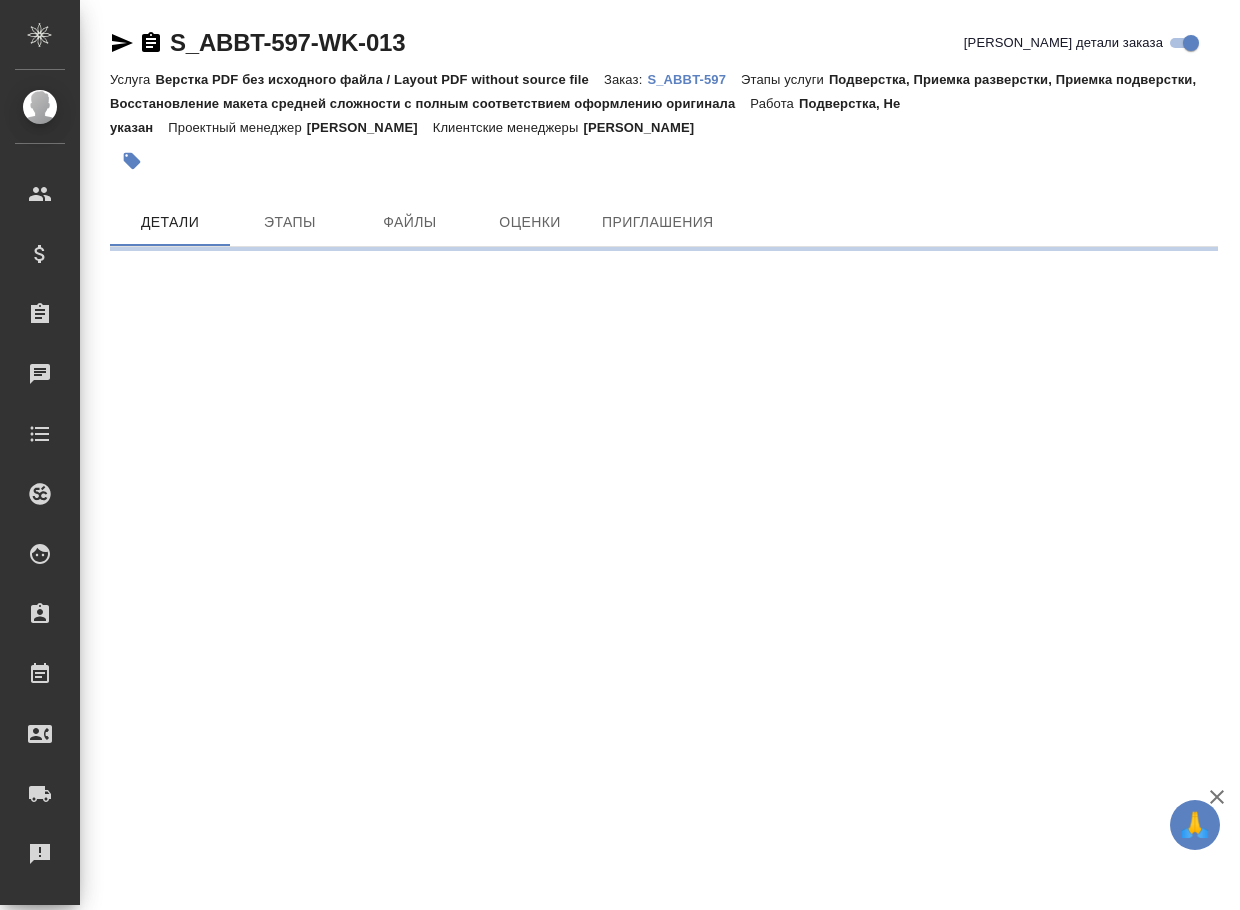 scroll, scrollTop: 0, scrollLeft: 0, axis: both 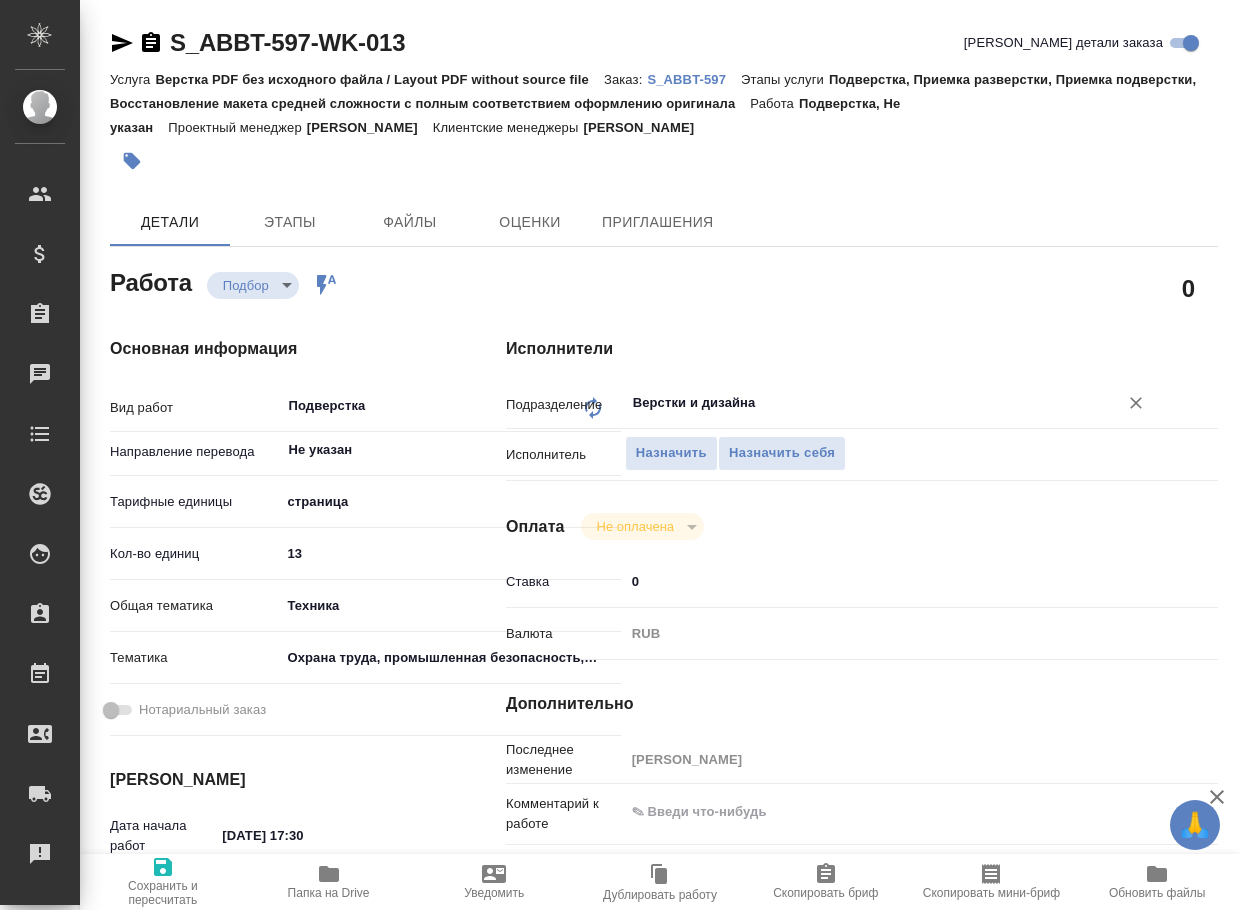 type on "x" 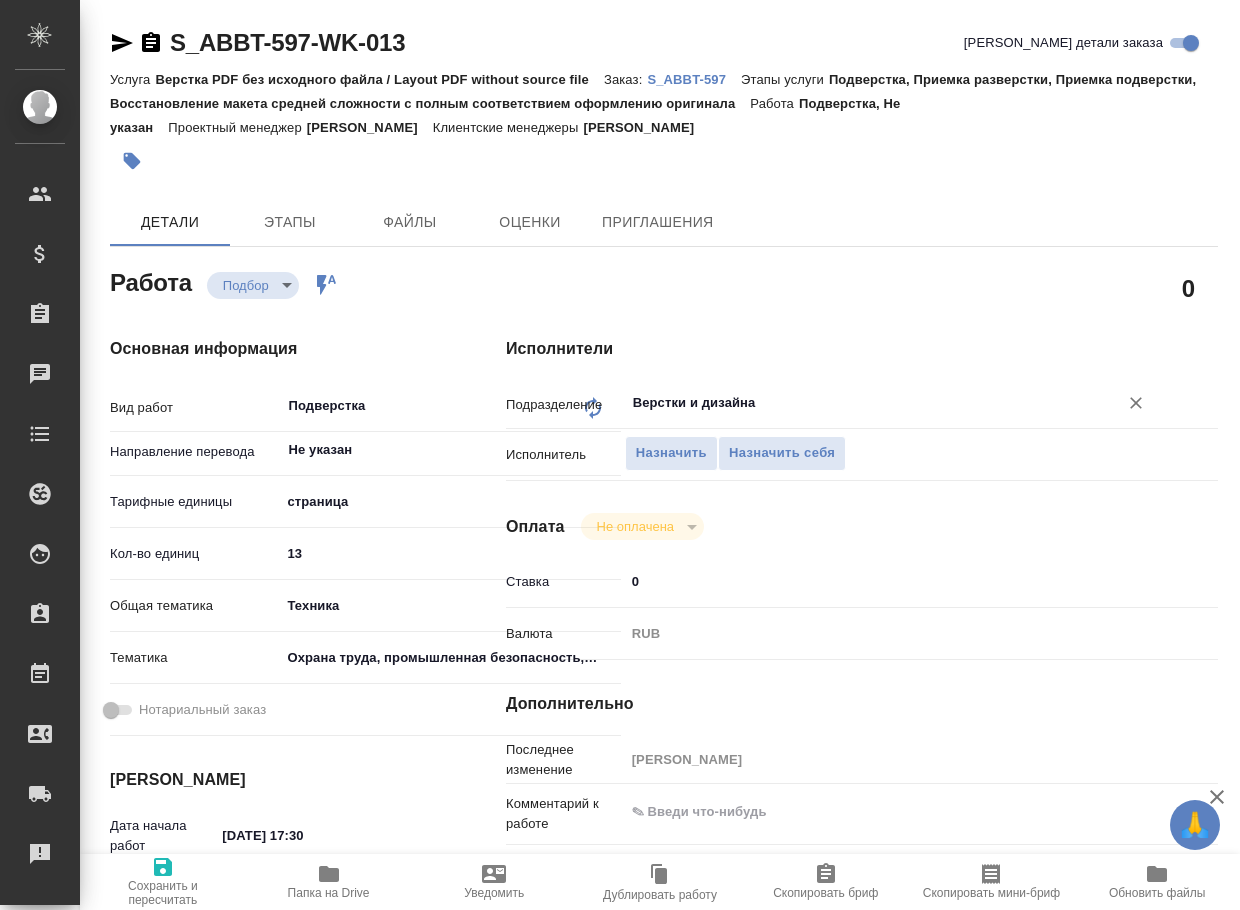 type on "x" 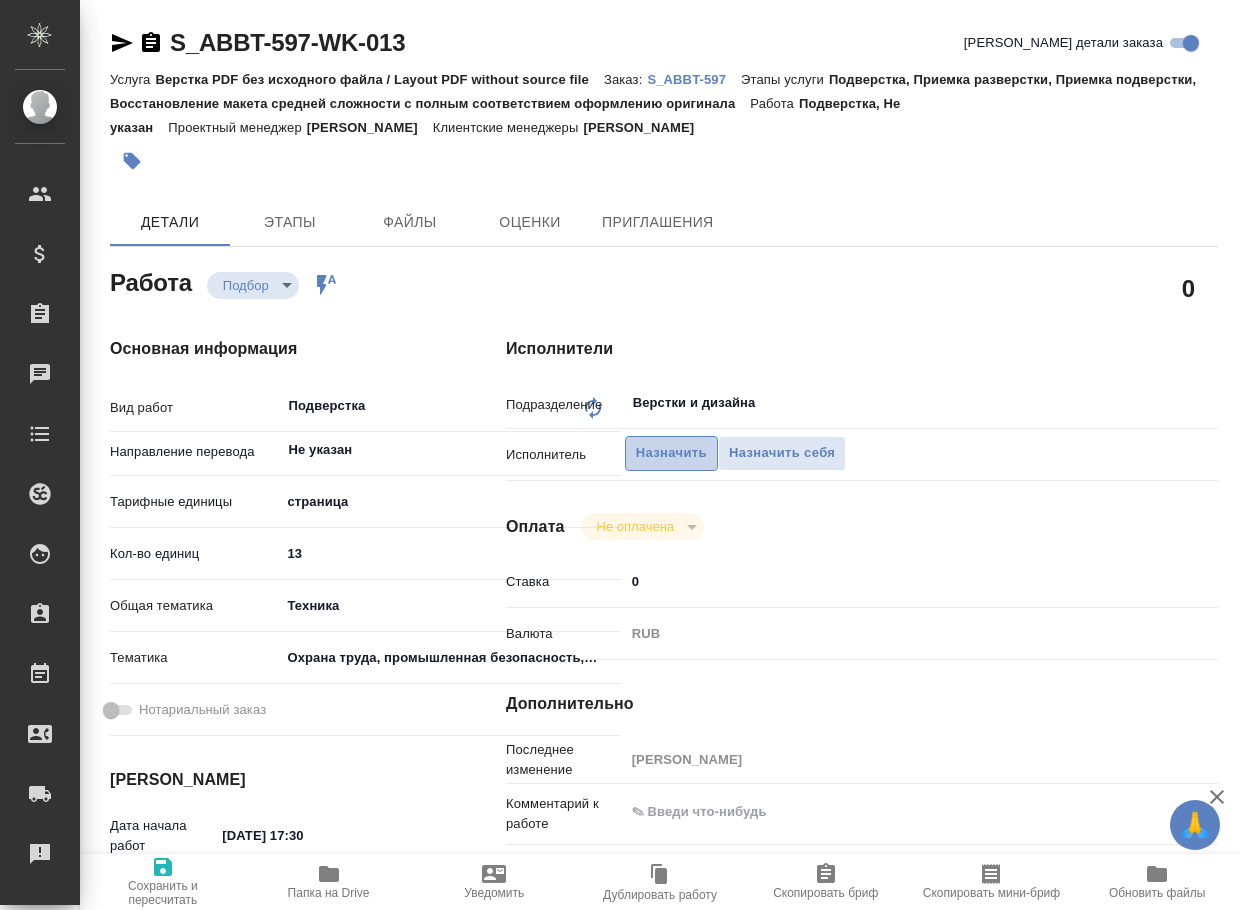 click on "Назначить" at bounding box center [671, 453] 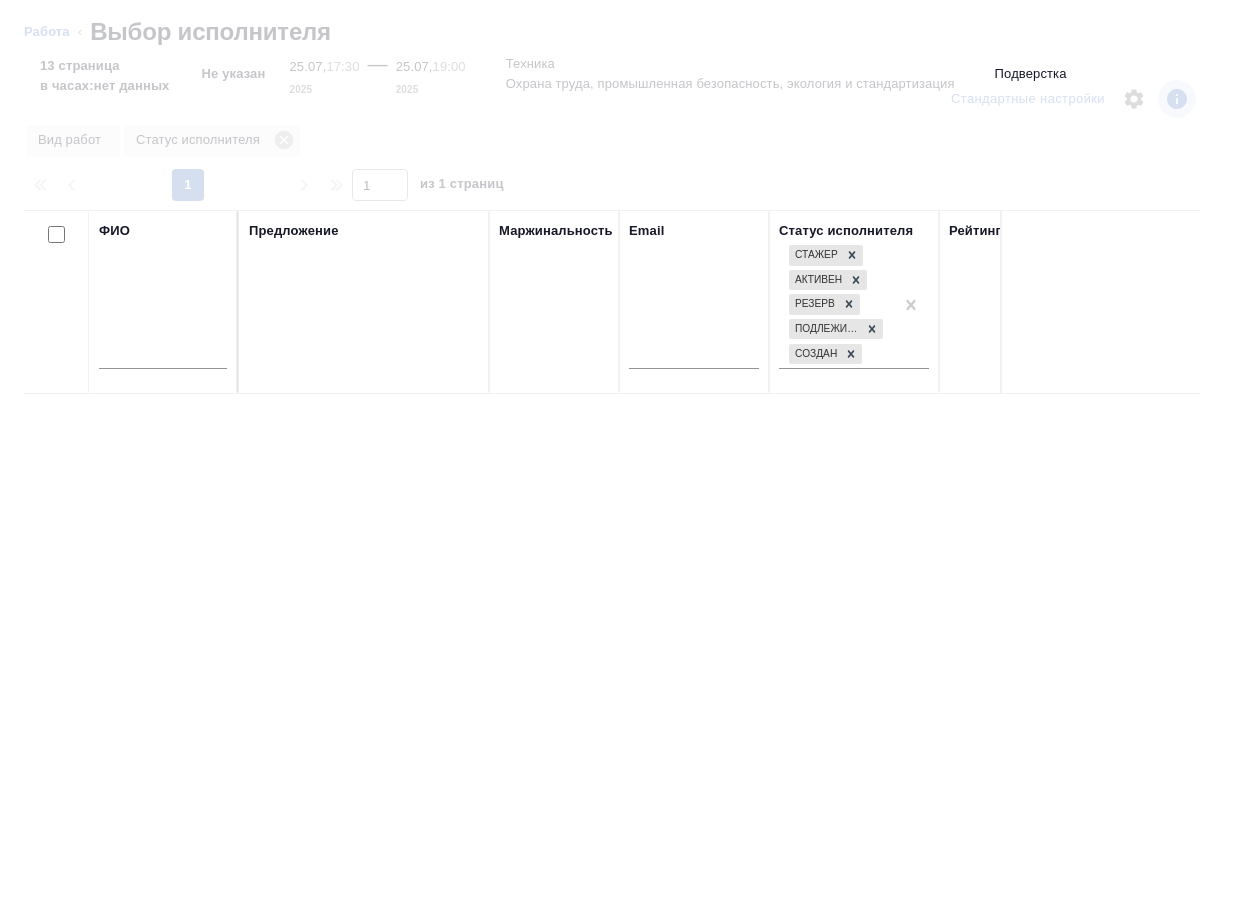 click at bounding box center [163, 356] 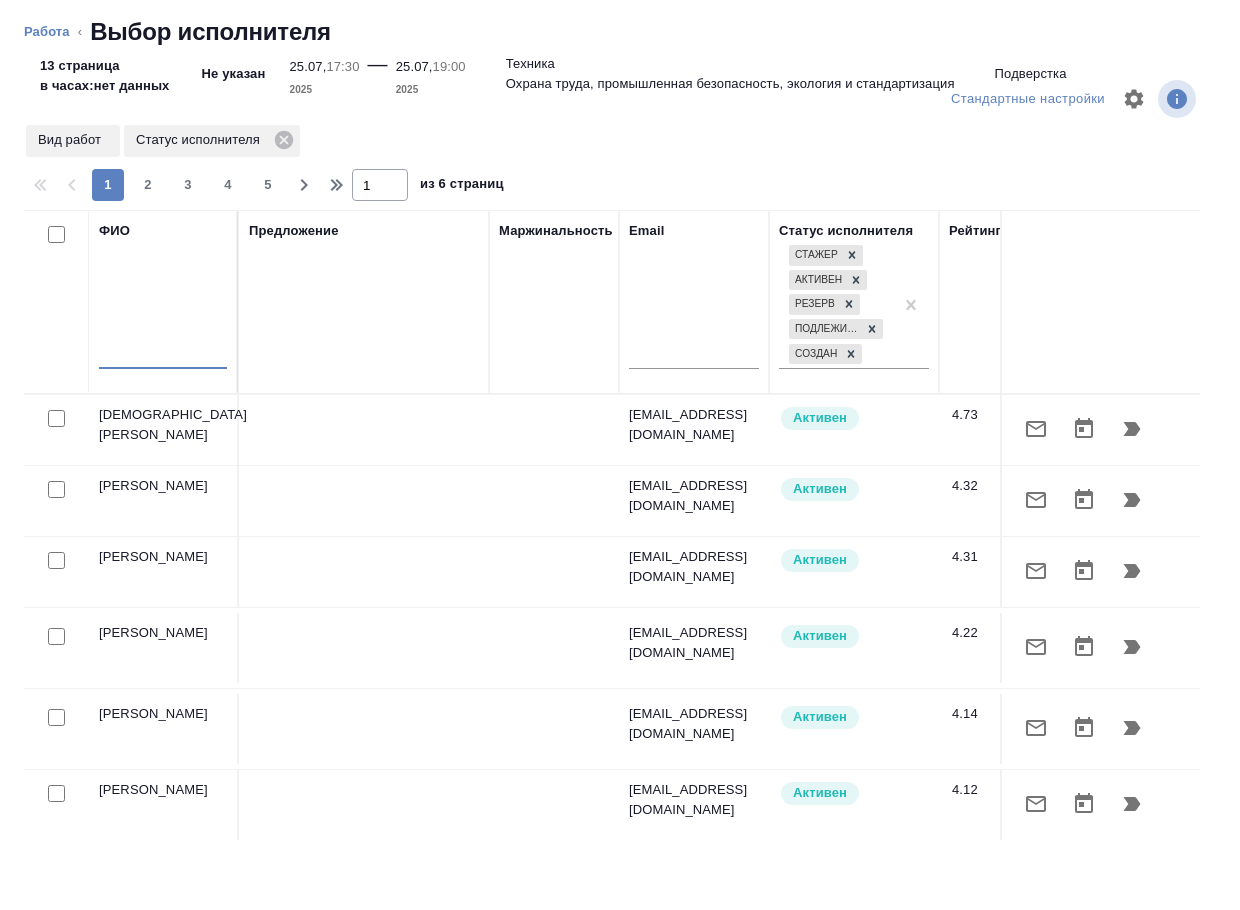 type on "x" 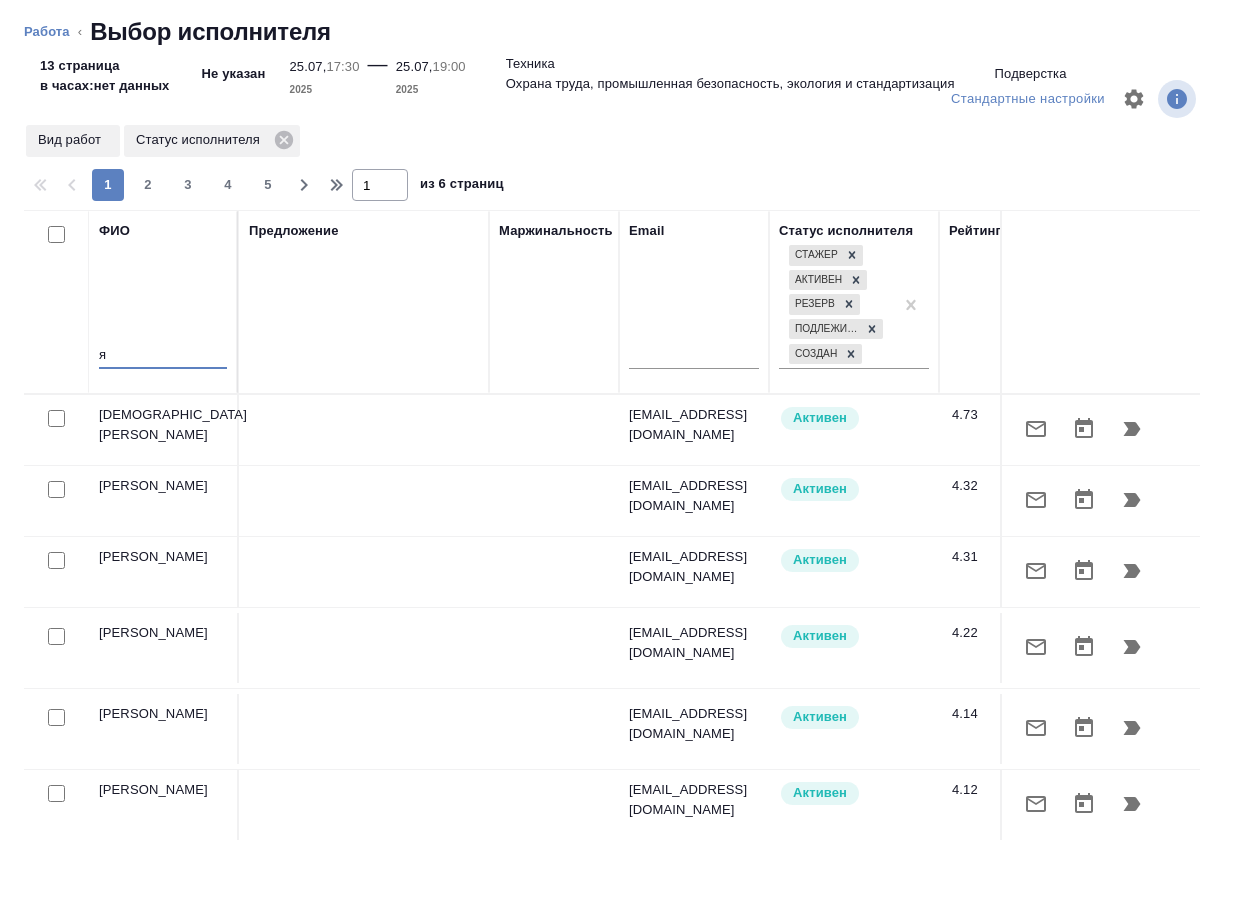 type on "ям" 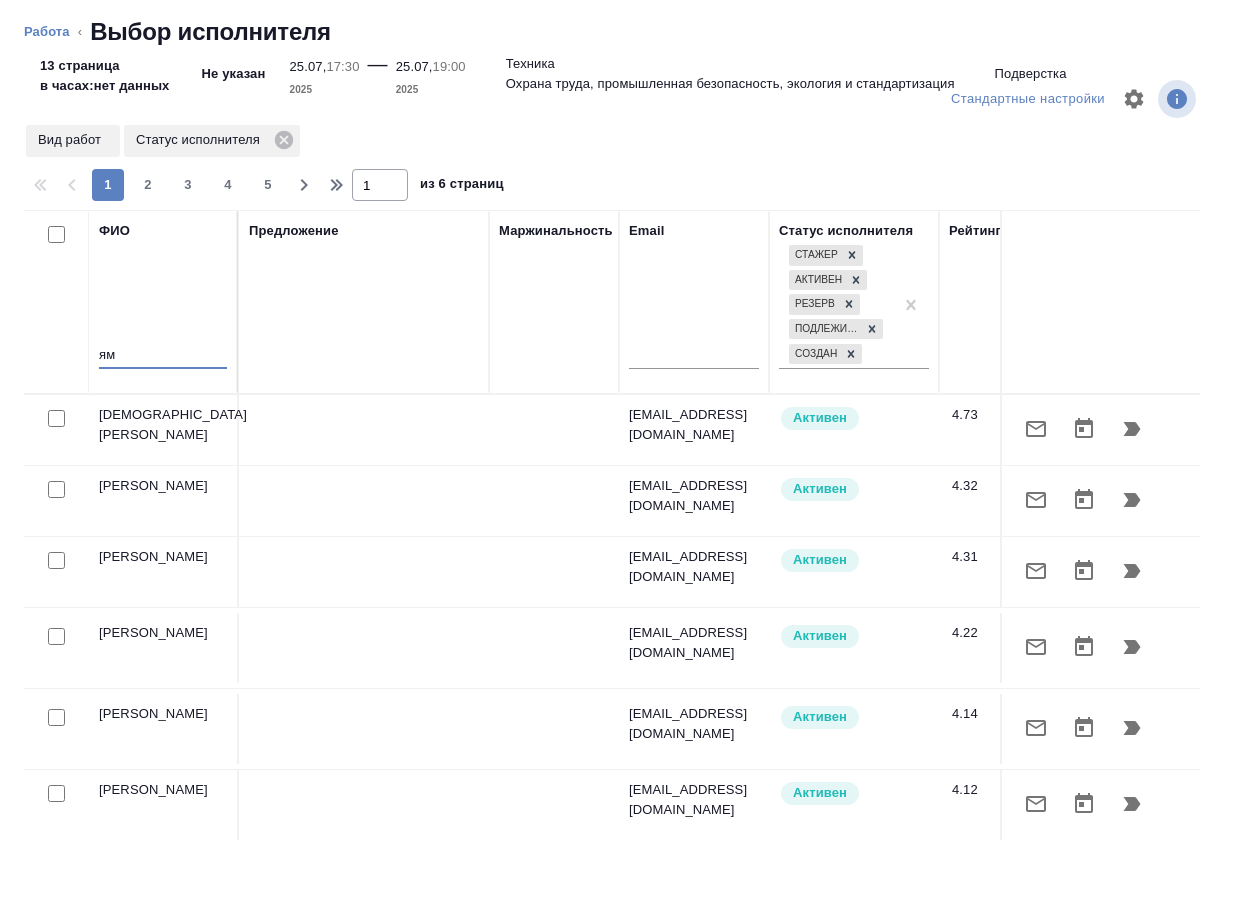 type on "x" 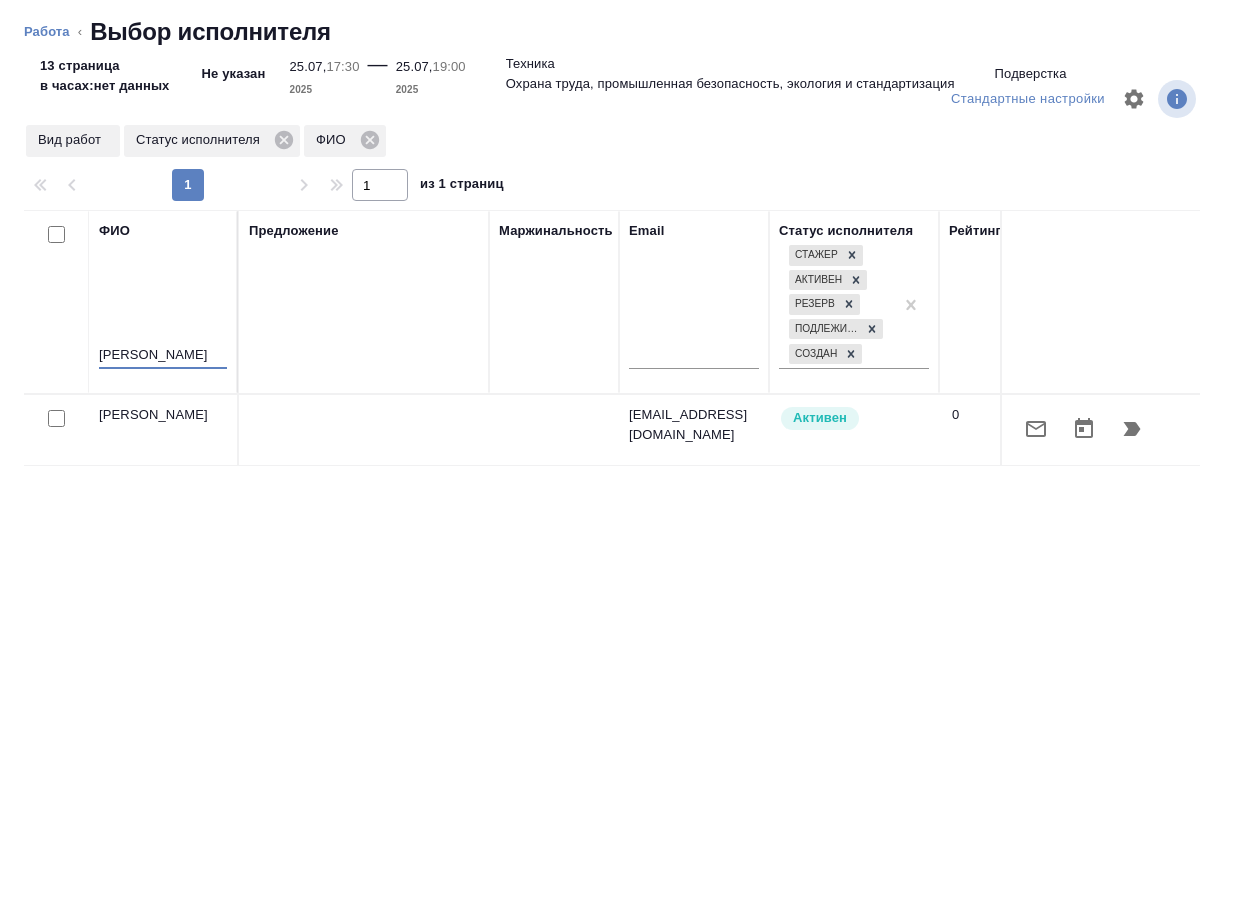 type on "ямковенко" 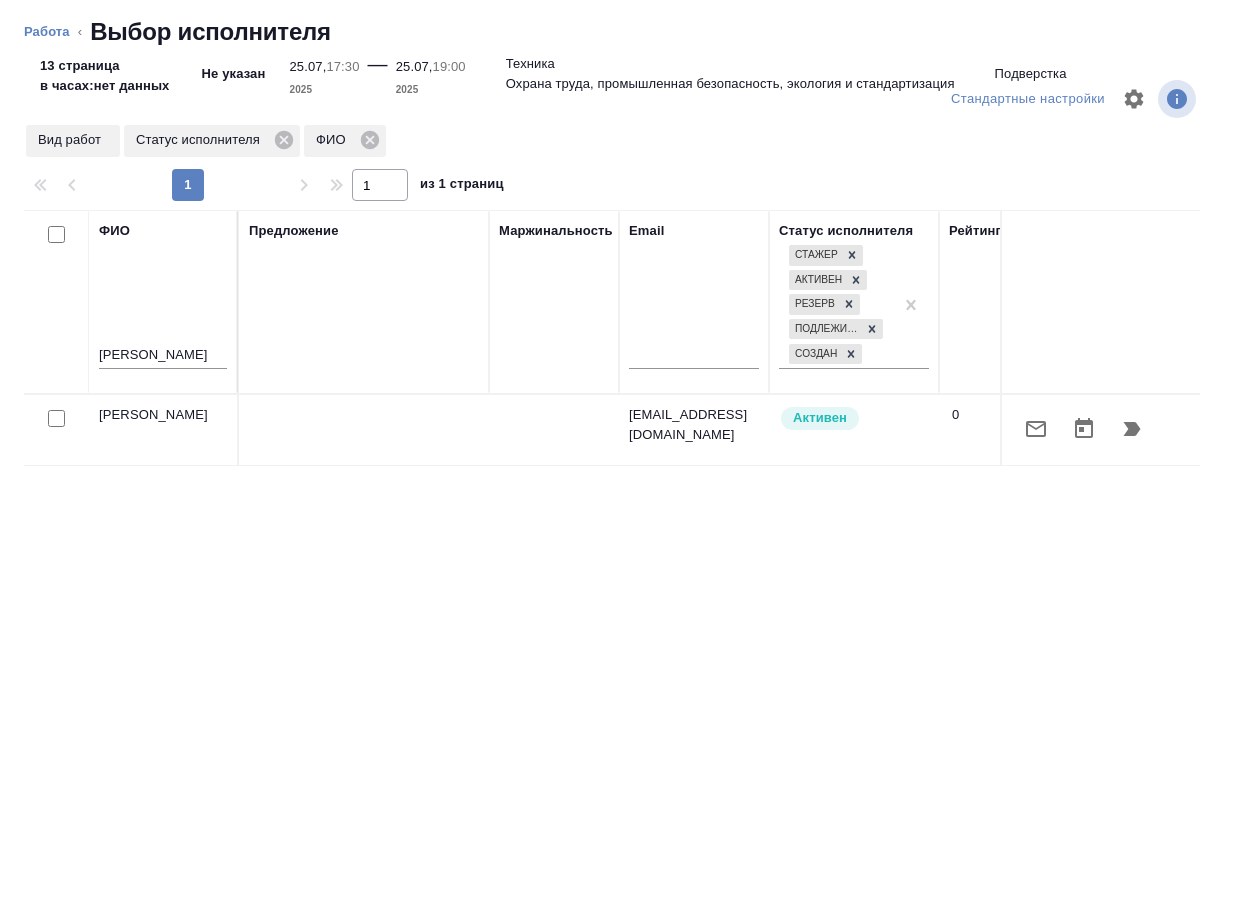 click 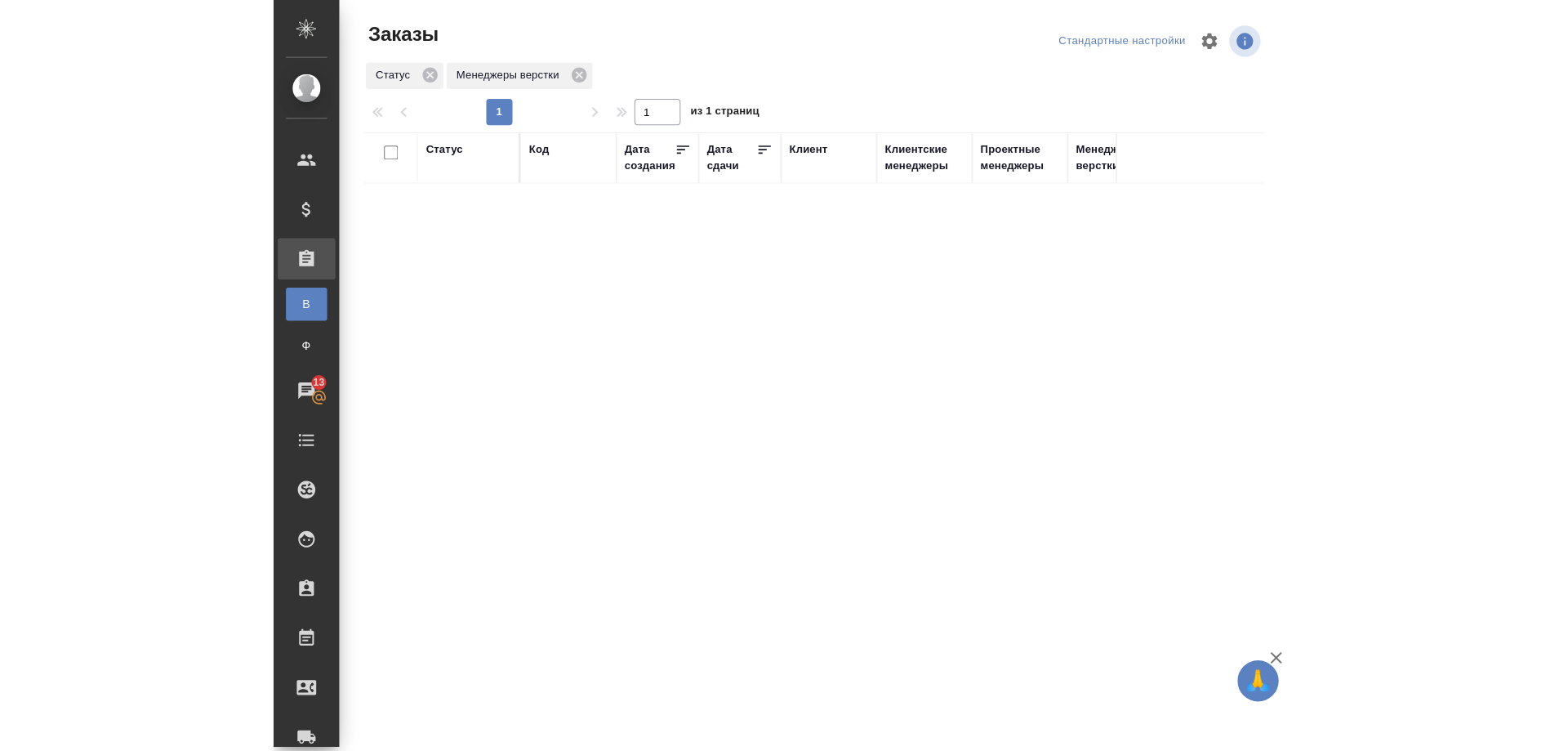 scroll, scrollTop: 0, scrollLeft: 0, axis: both 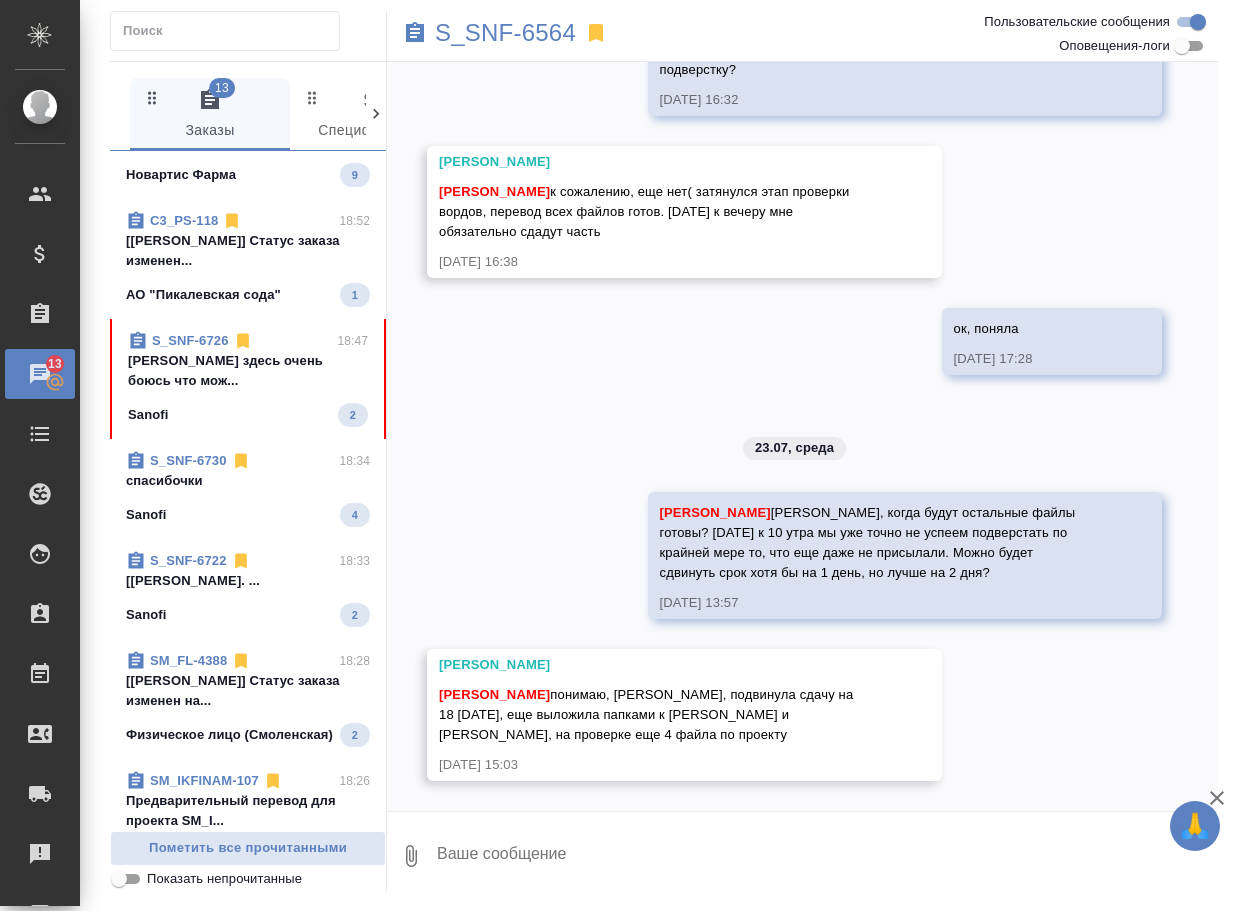 click on "Арсеньева Вера здесь очень боюсь что мож..." at bounding box center [248, 371] 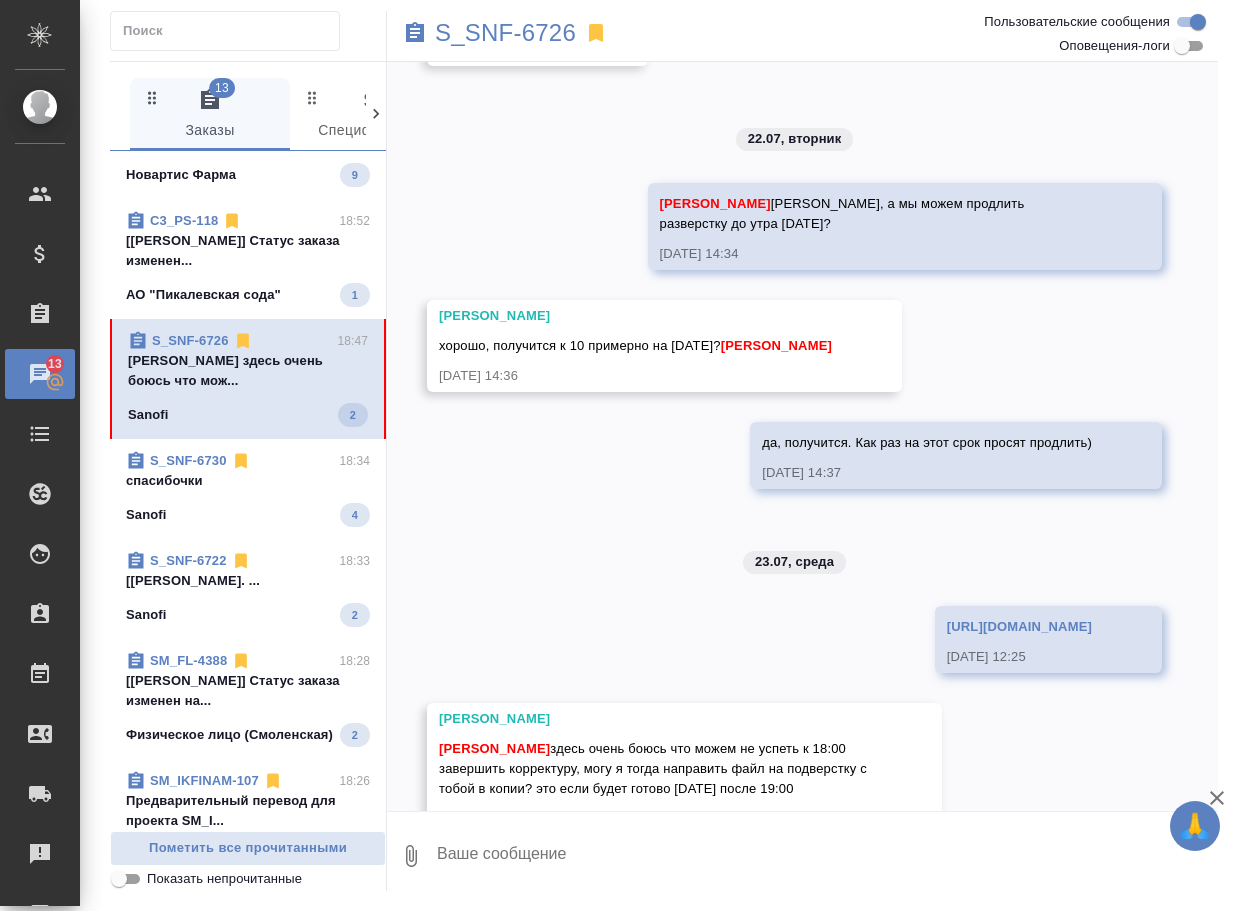 scroll, scrollTop: 500, scrollLeft: 0, axis: vertical 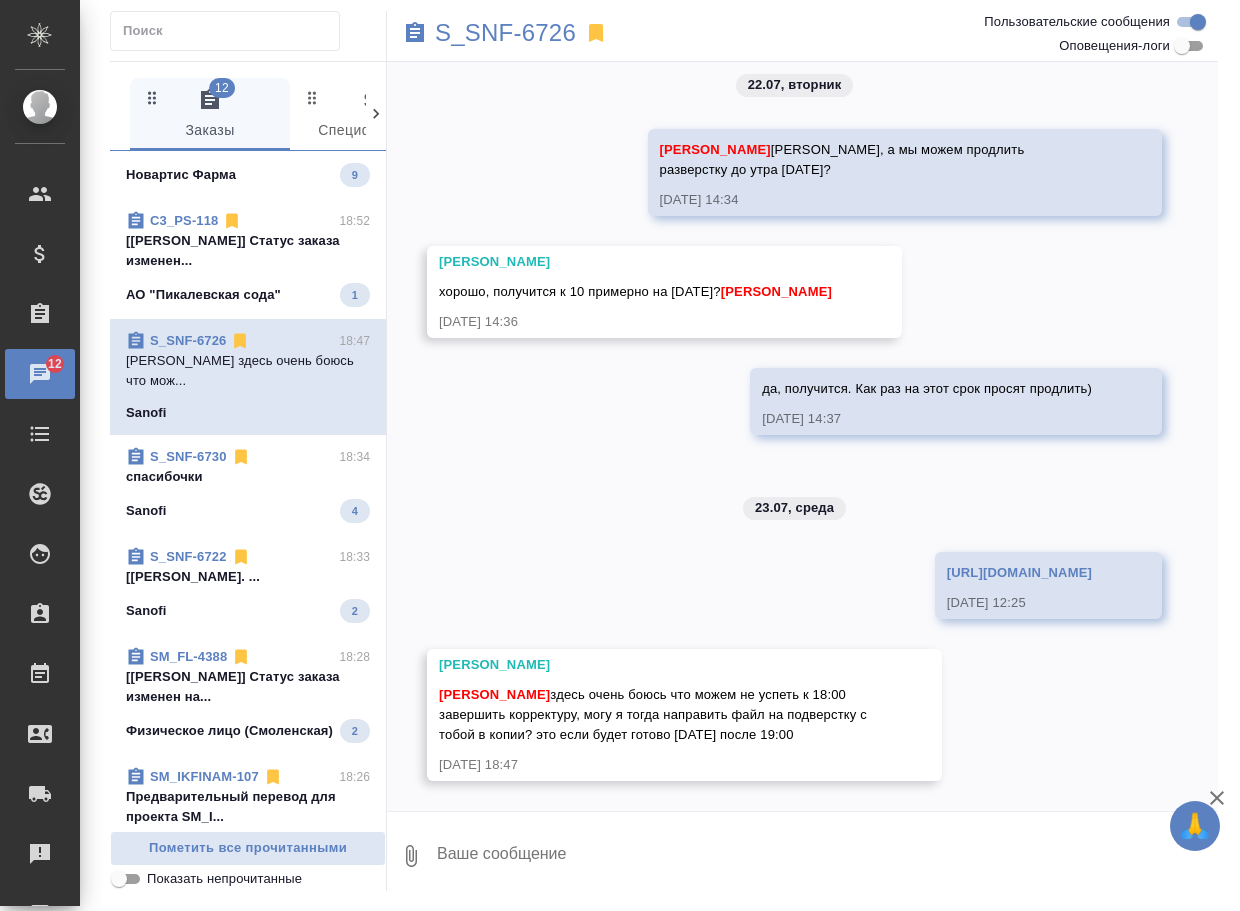 click at bounding box center [826, 856] 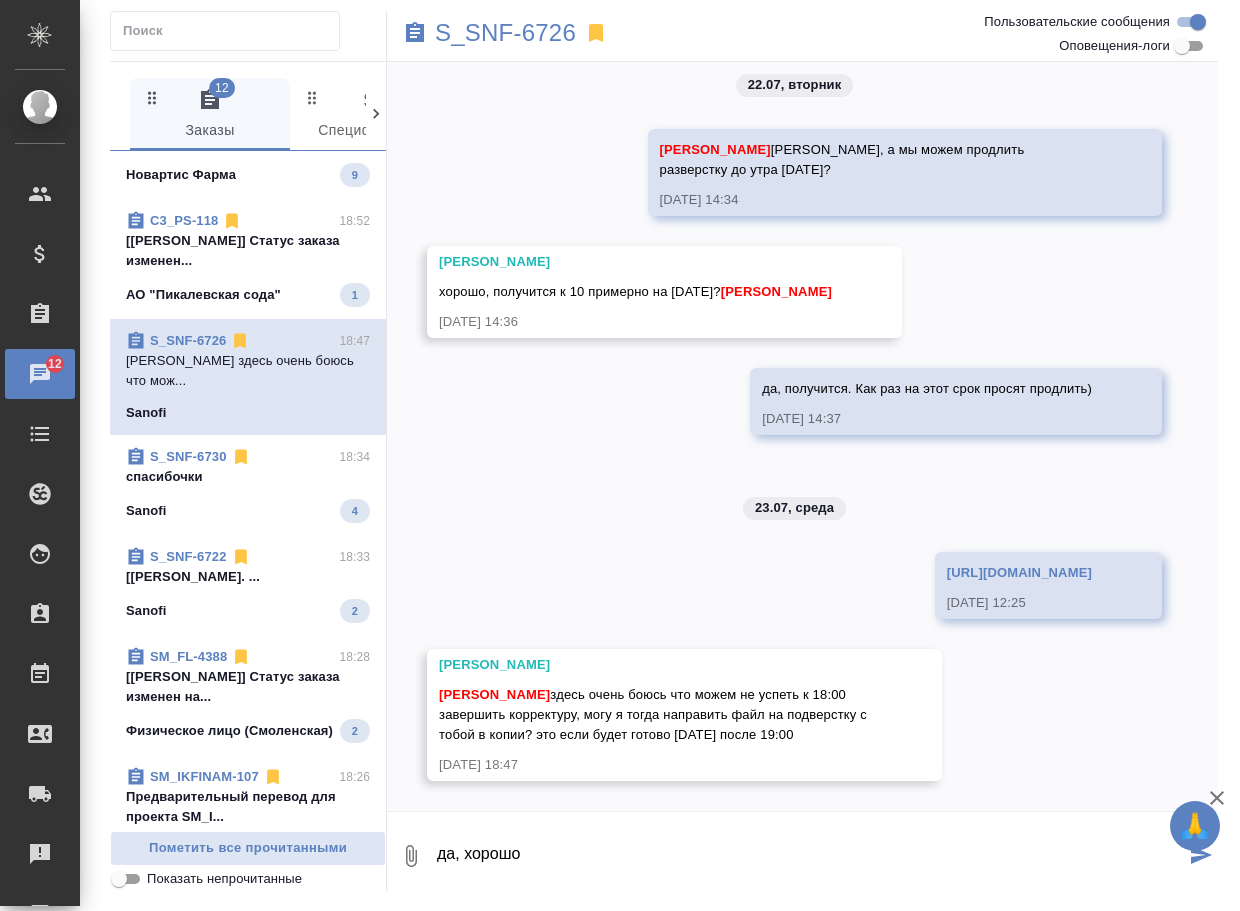 type on "да, хорошо" 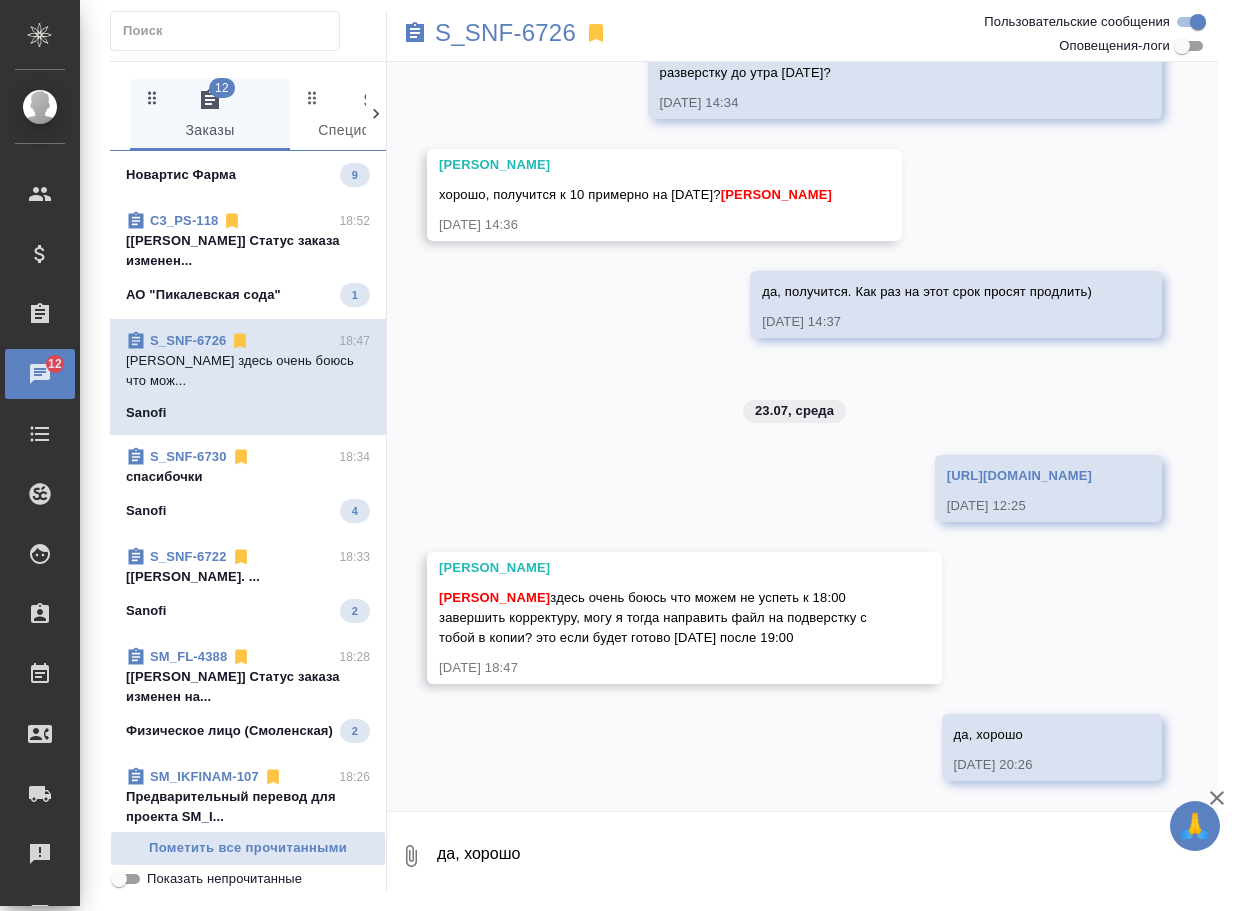 scroll, scrollTop: 597, scrollLeft: 0, axis: vertical 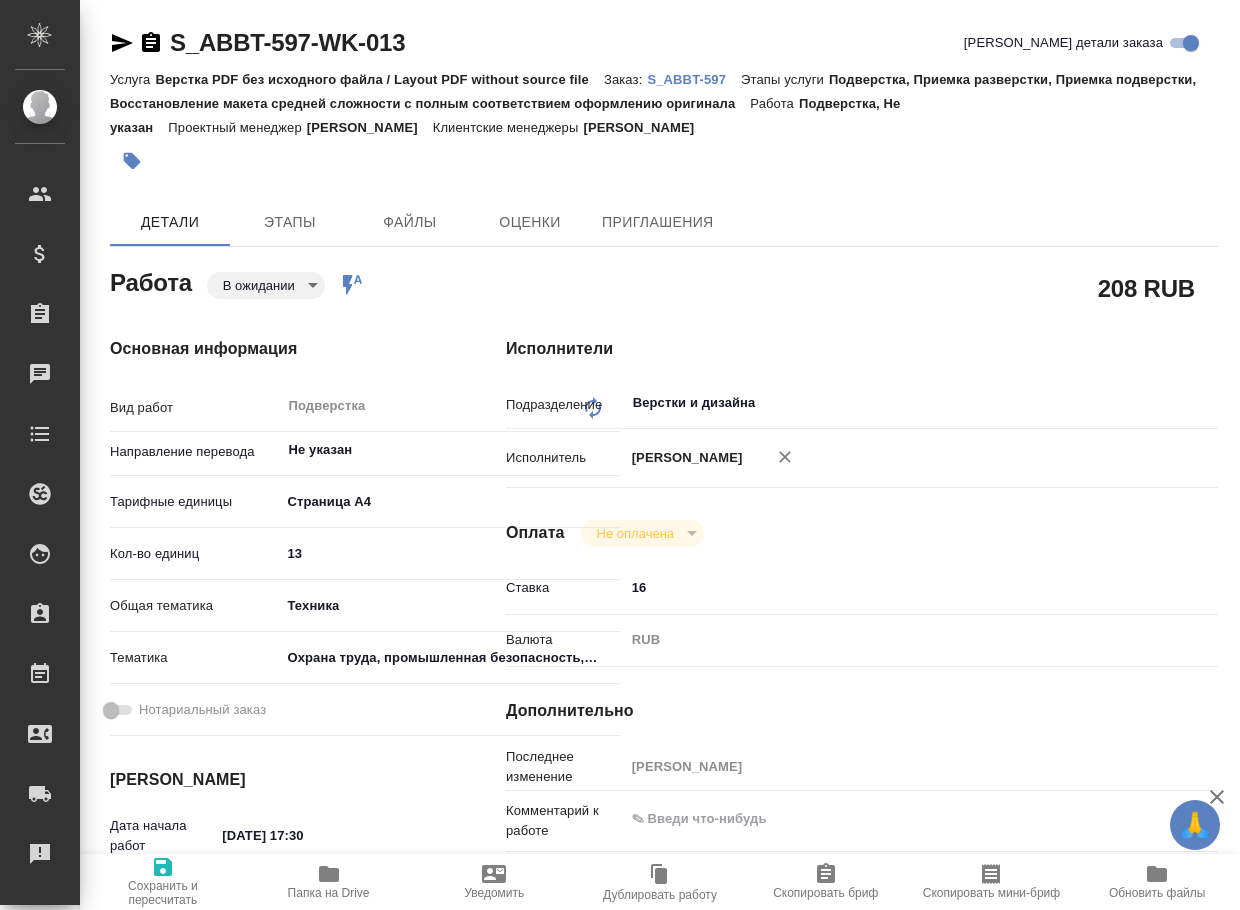type on "x" 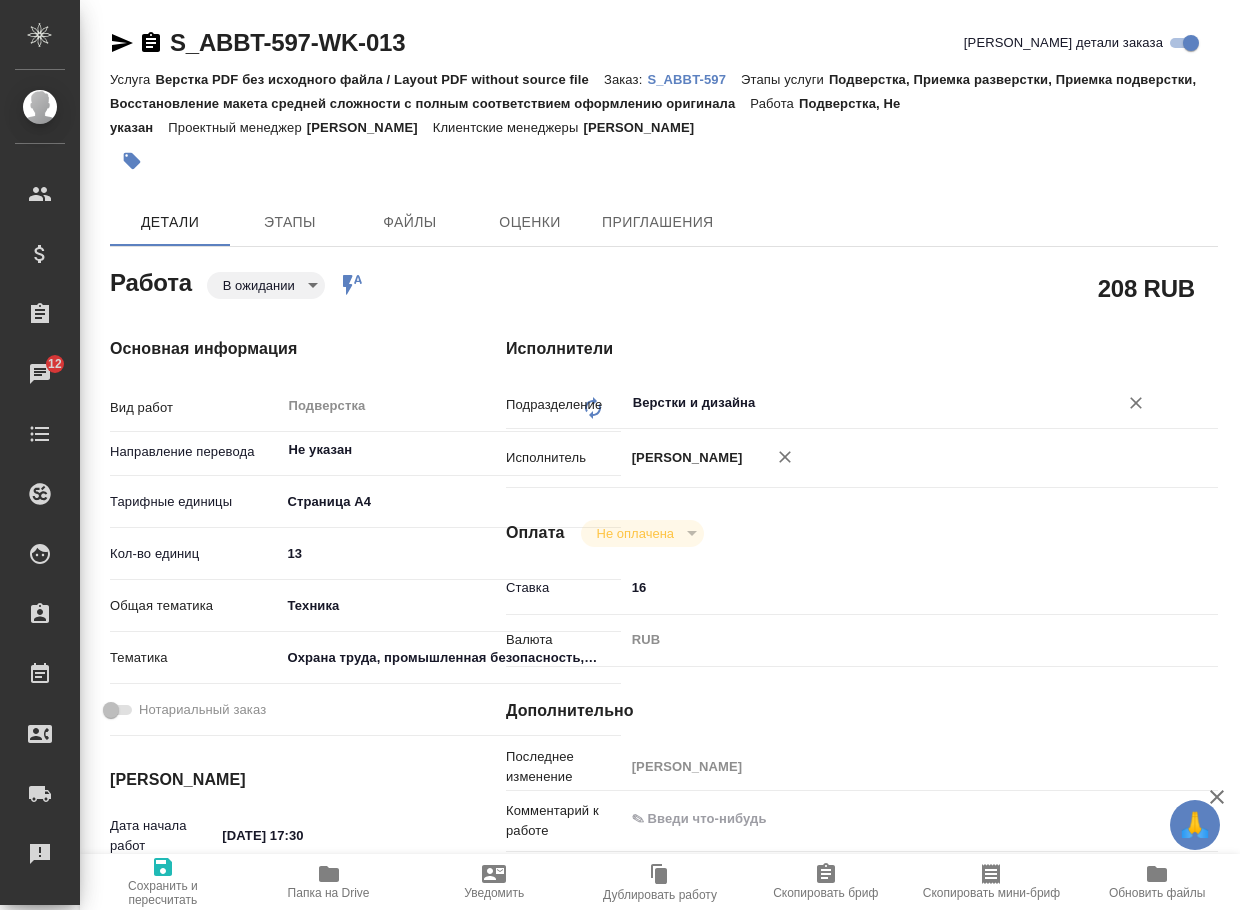 click on "Верстки и дизайна" at bounding box center (858, 403) 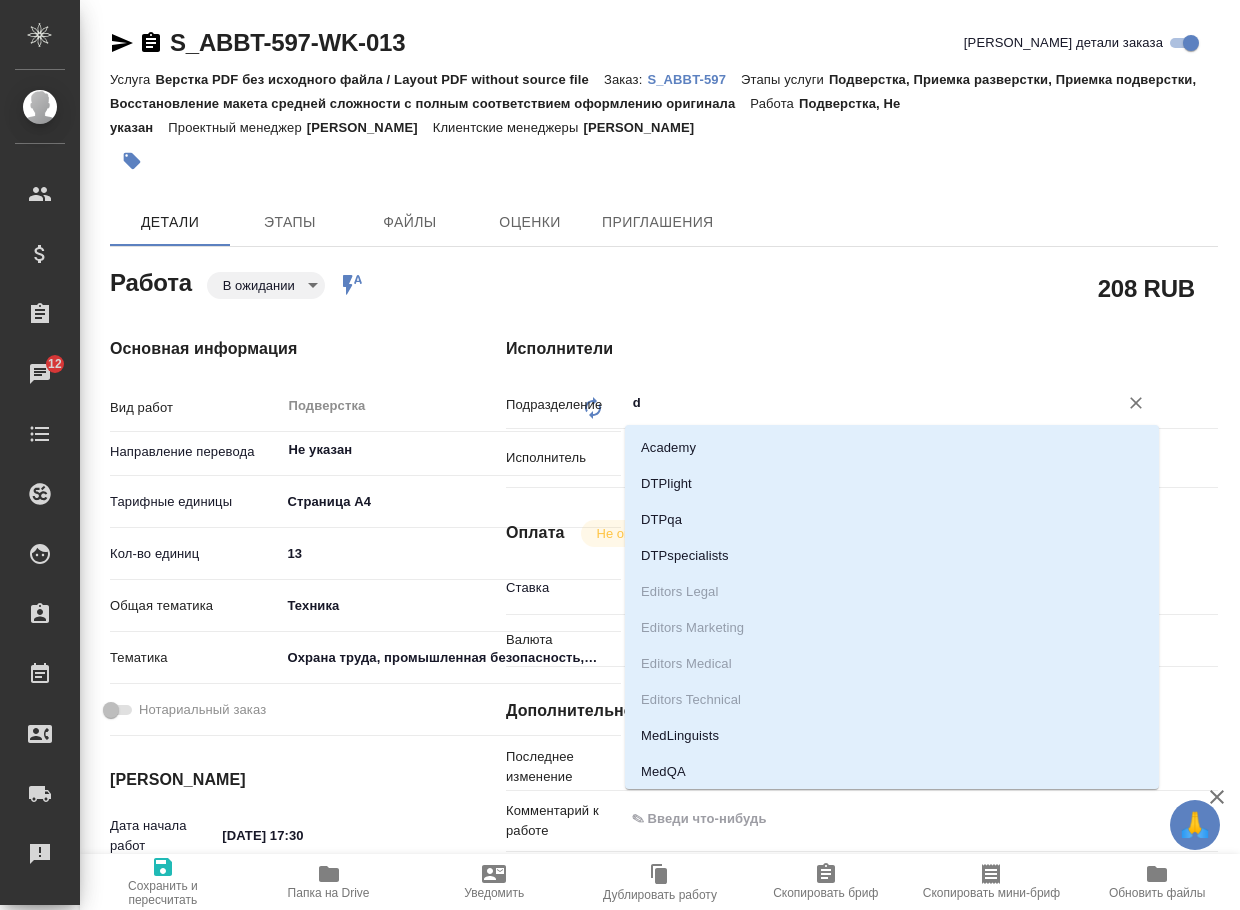 type on "dt" 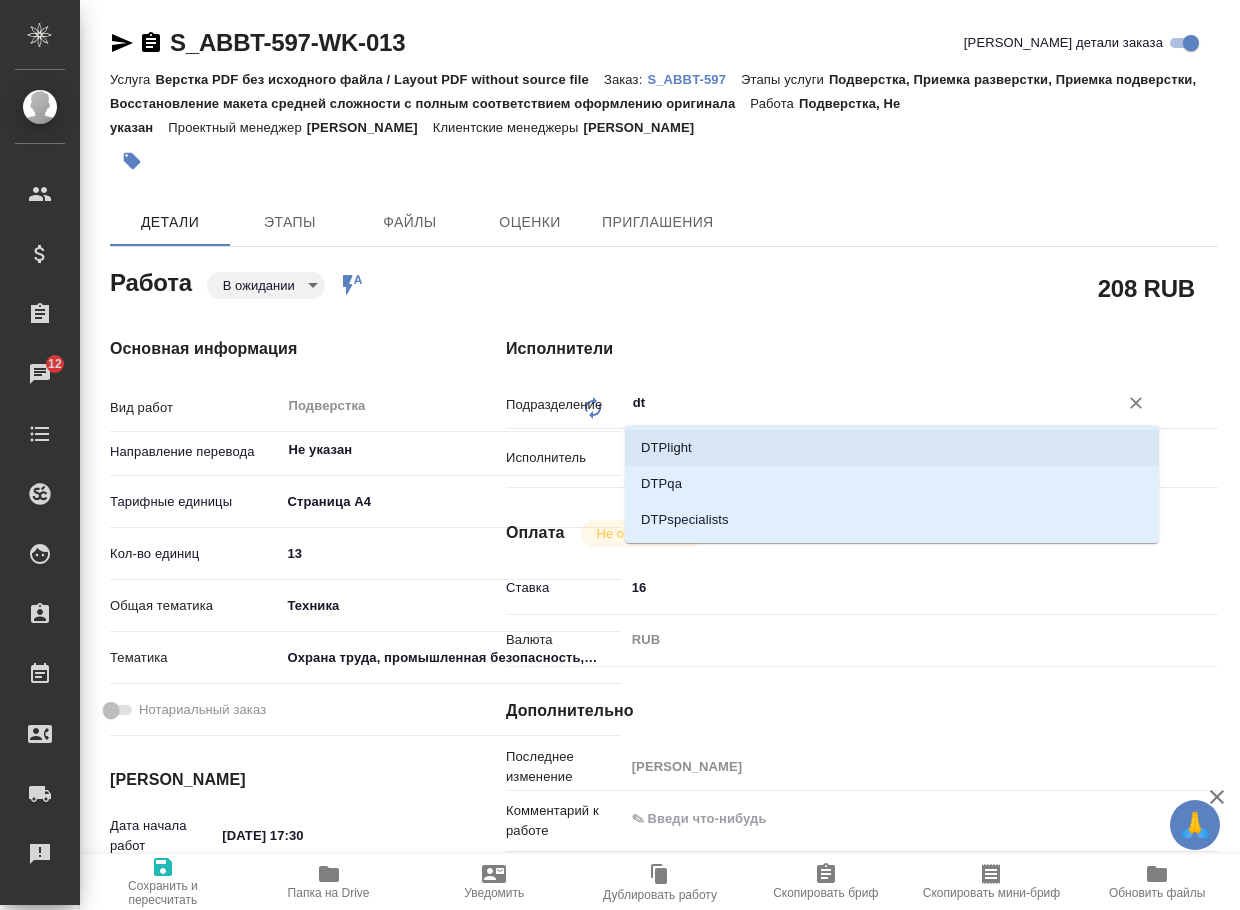 drag, startPoint x: 759, startPoint y: 448, endPoint x: 556, endPoint y: 564, distance: 233.80548 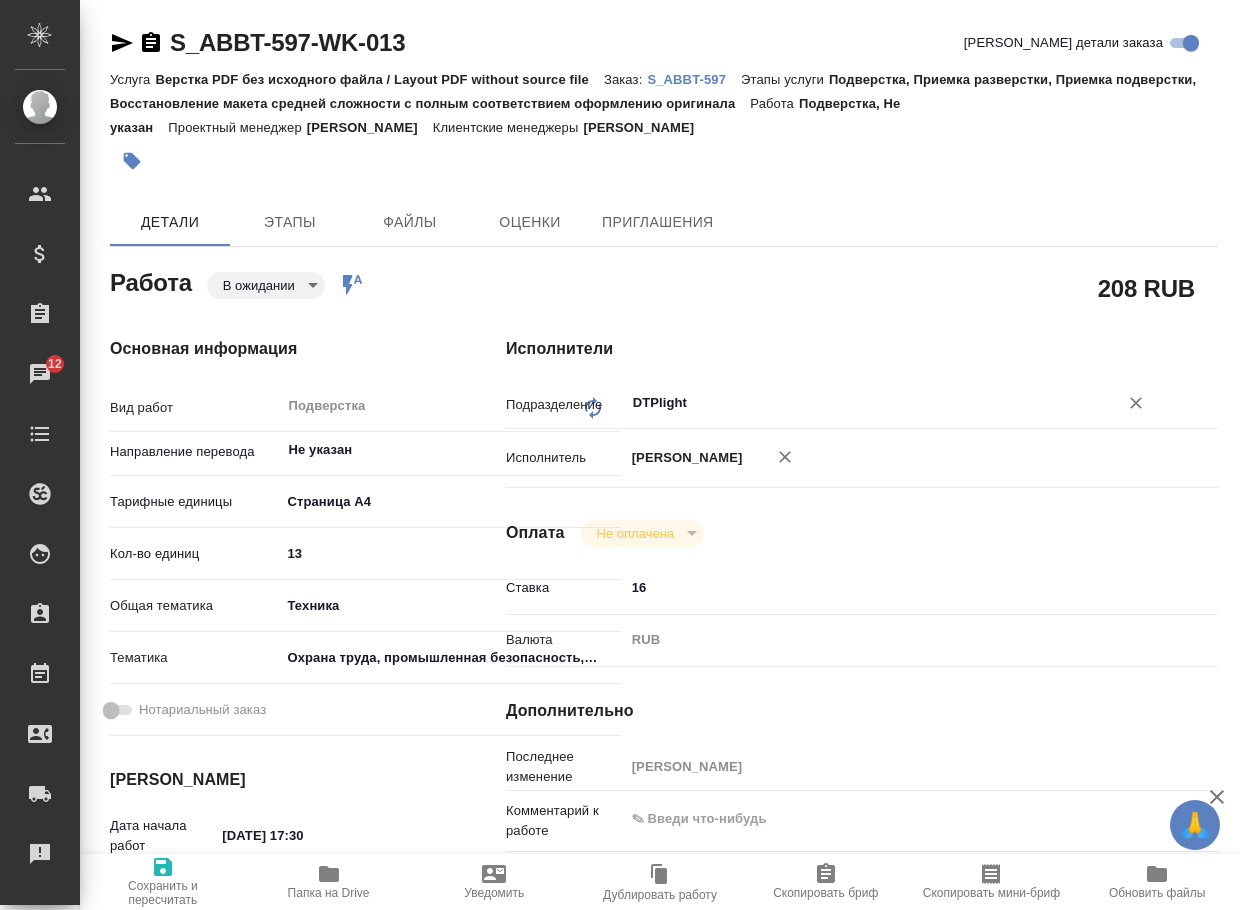 type on "DTPlight" 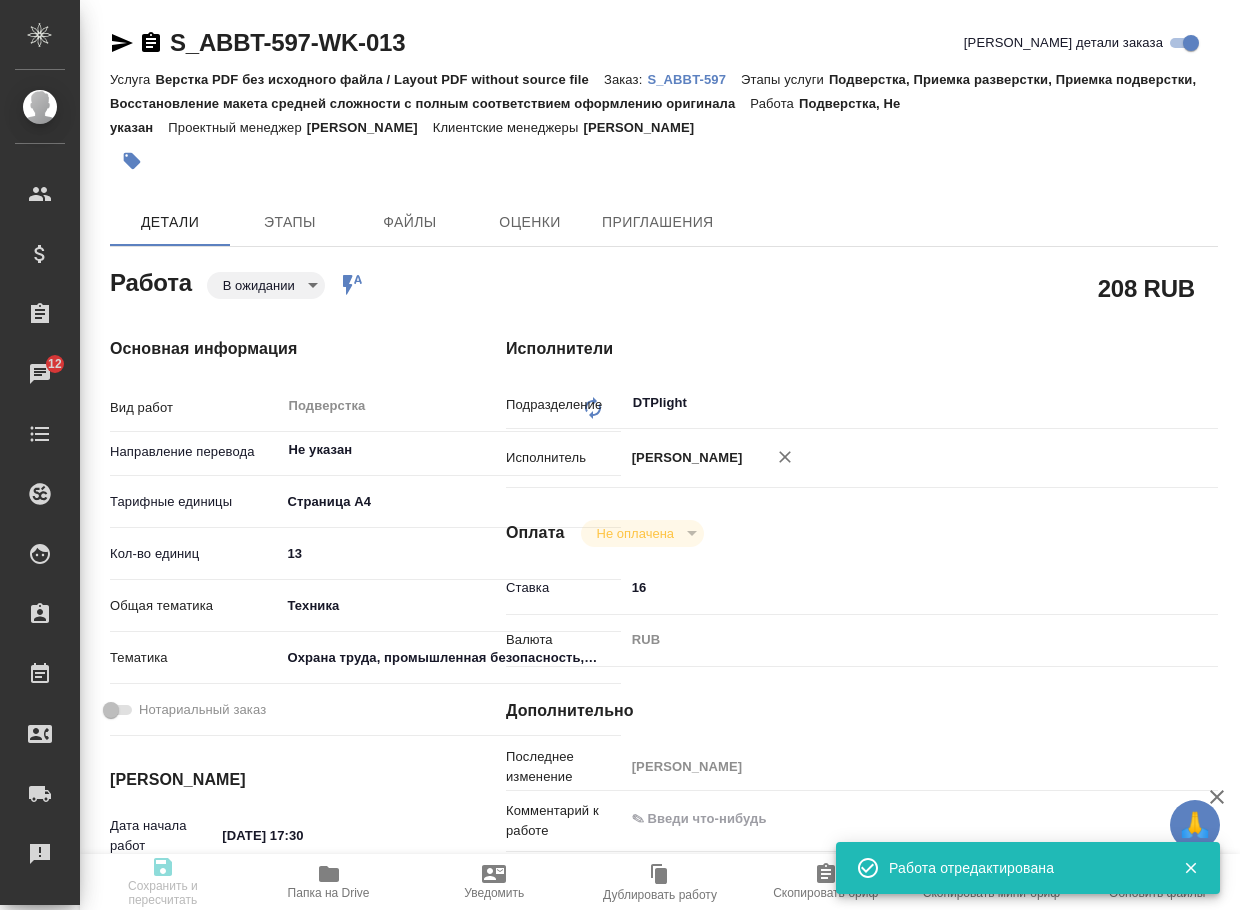 type on "x" 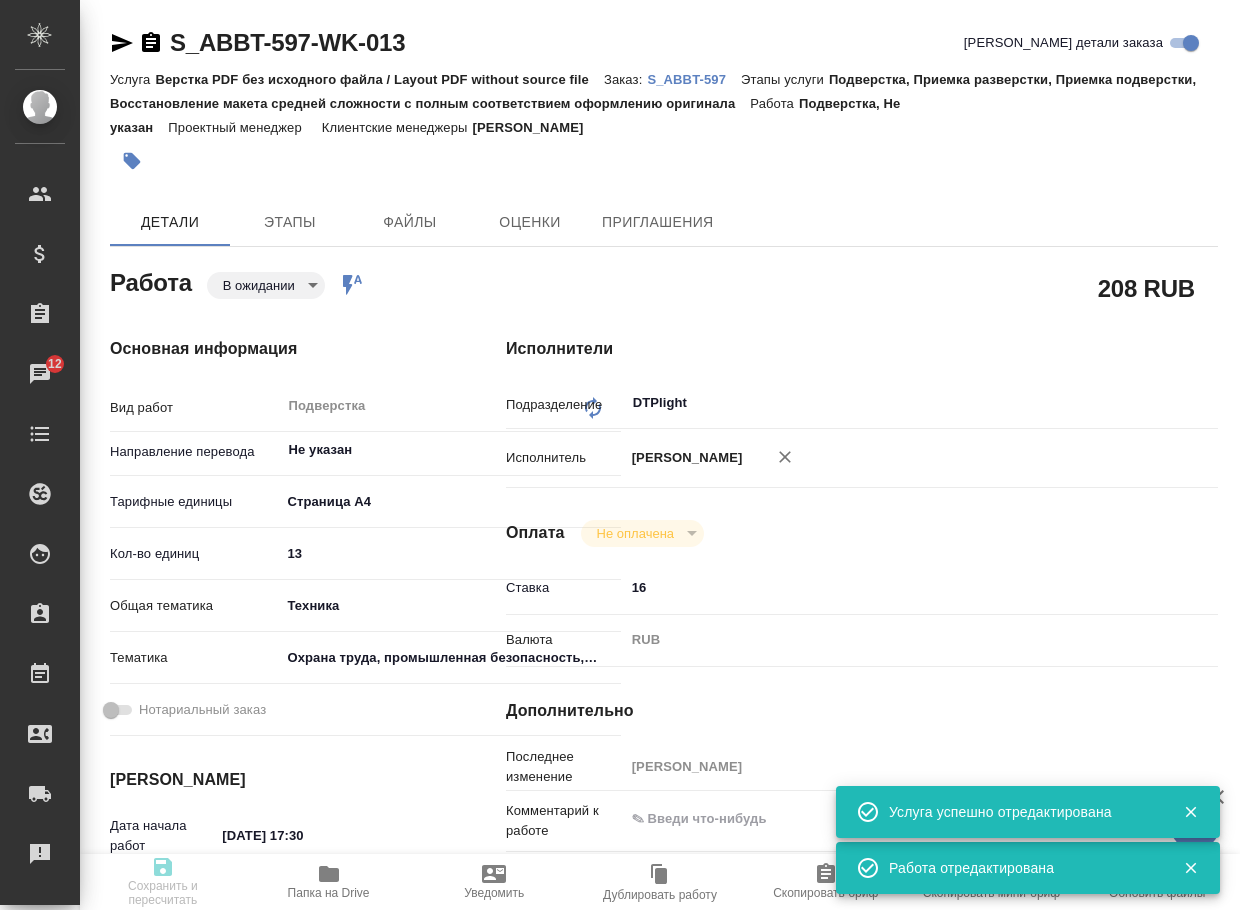 type on "pending" 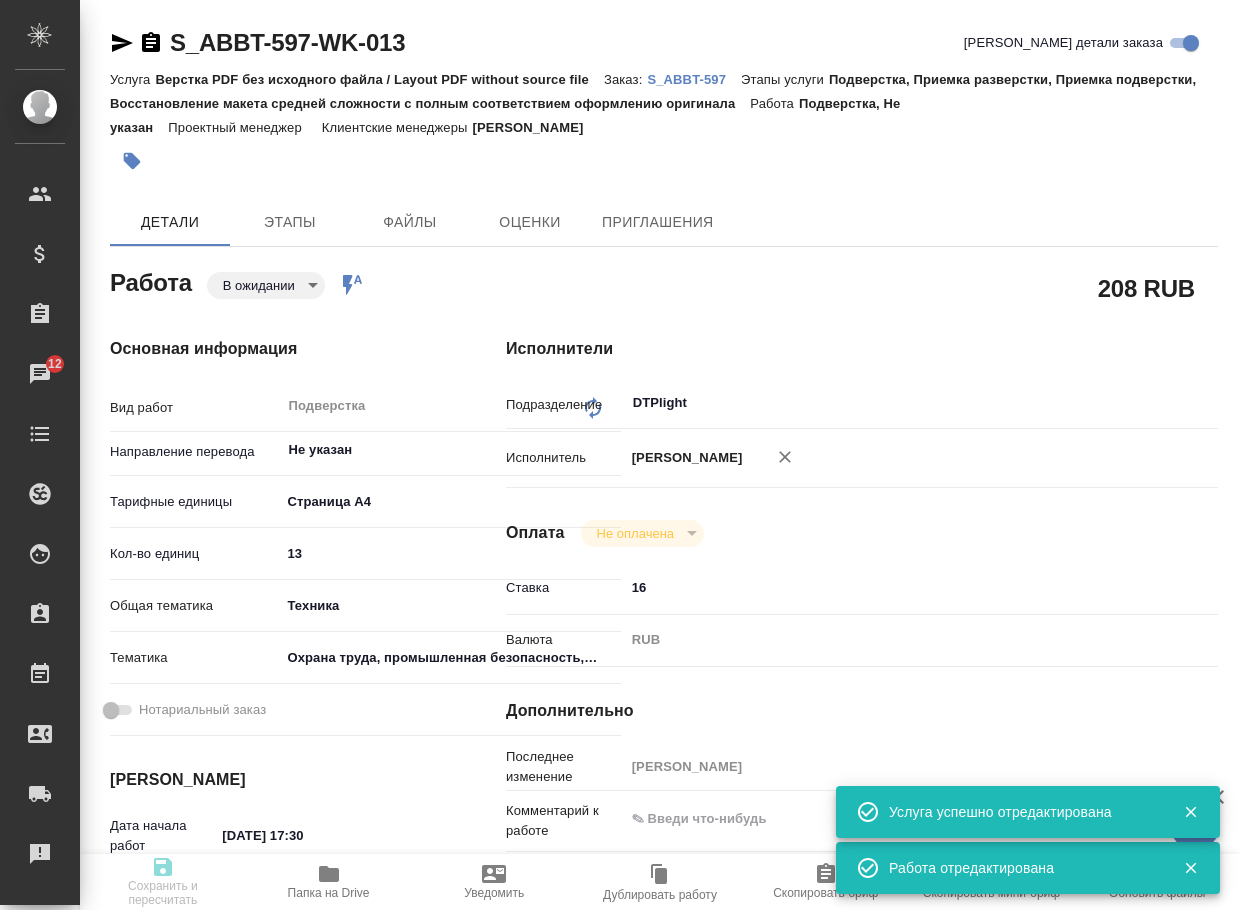 type on "Подверстка" 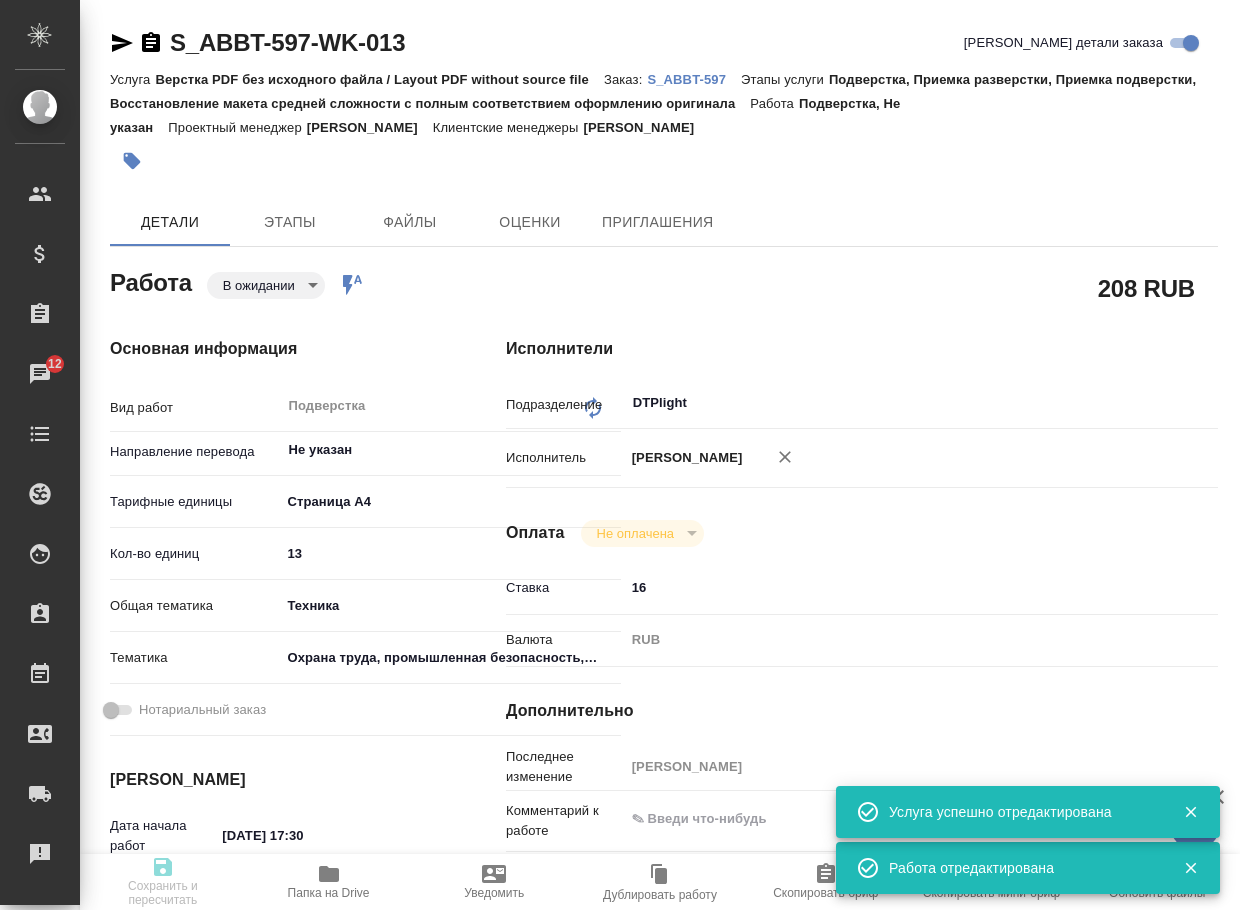 type on "x" 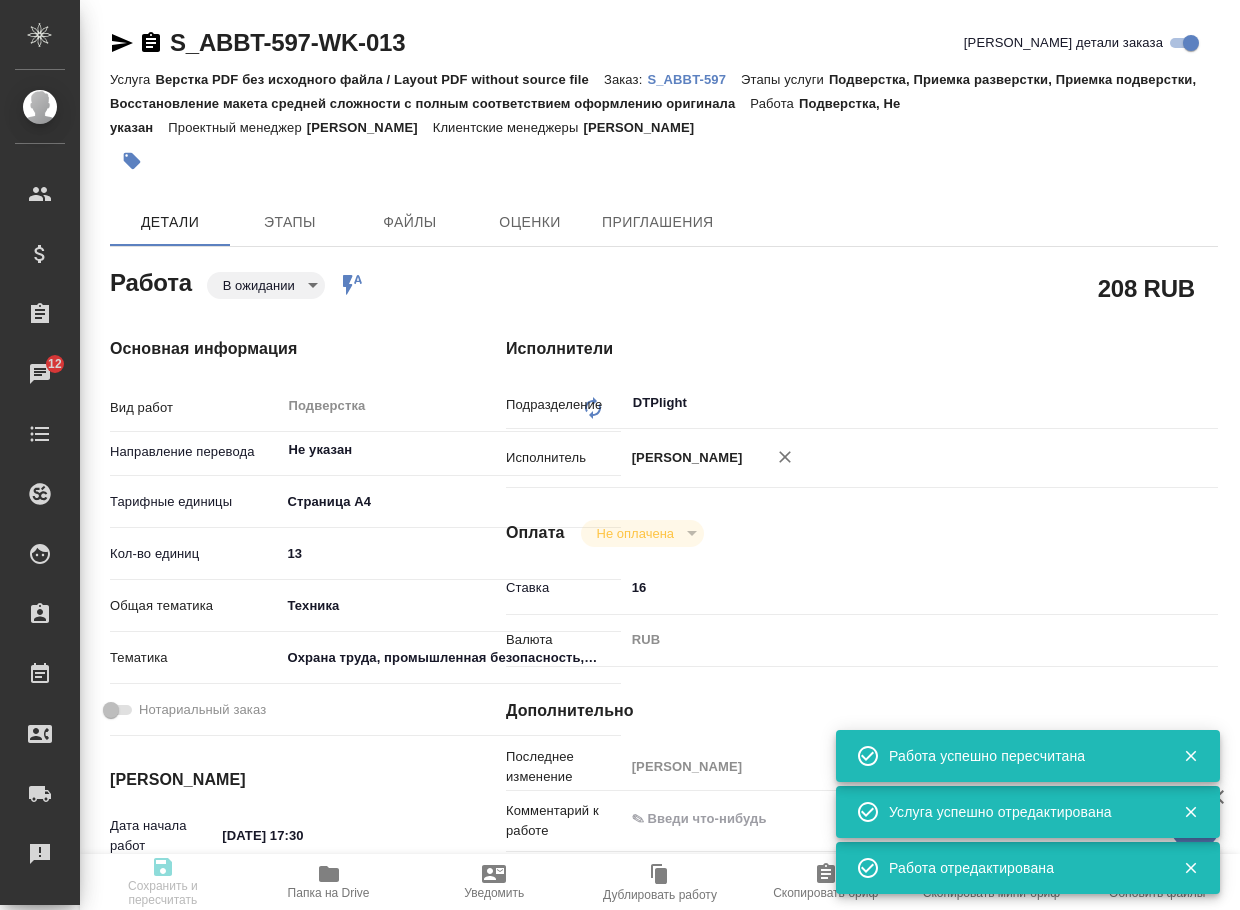 type on "pending" 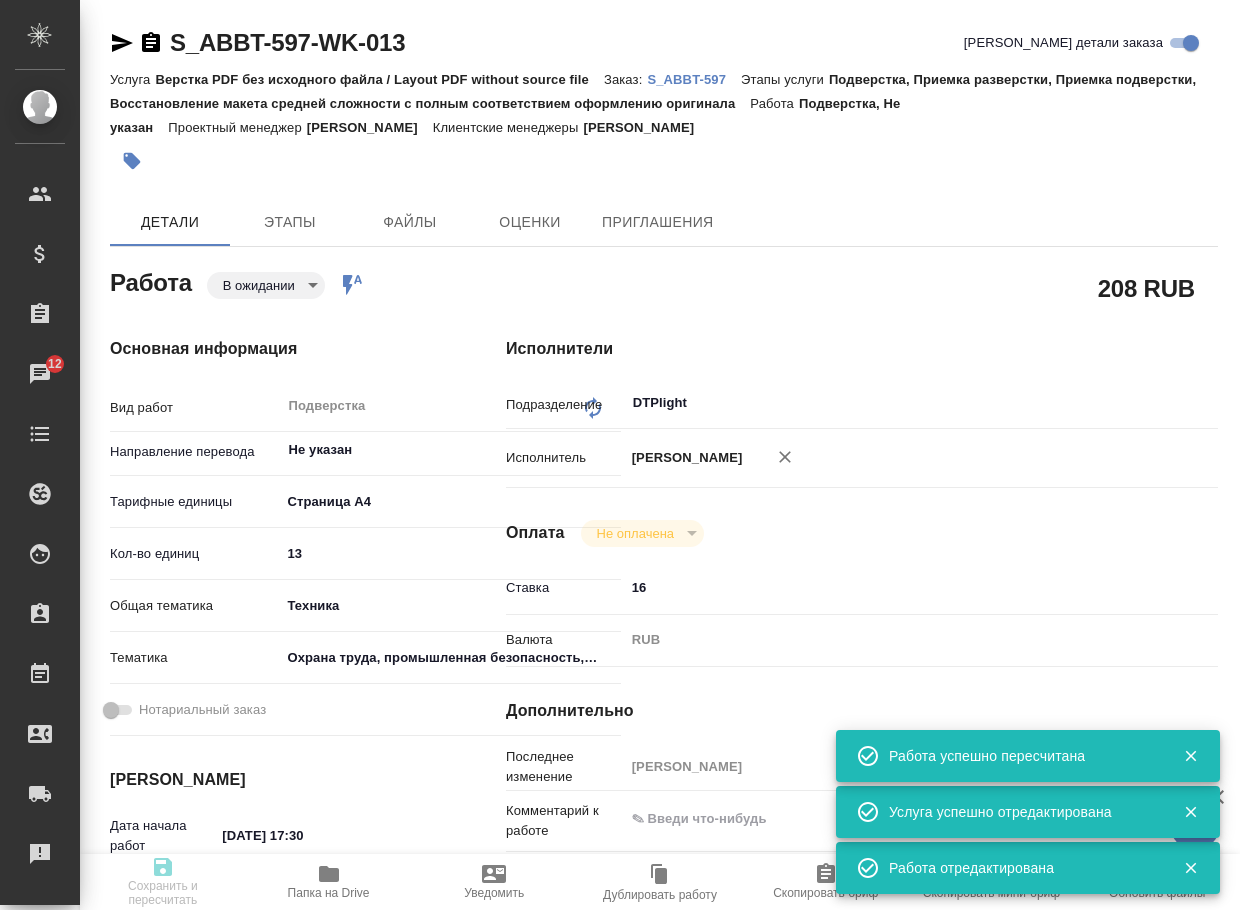 type on "Подверстка" 